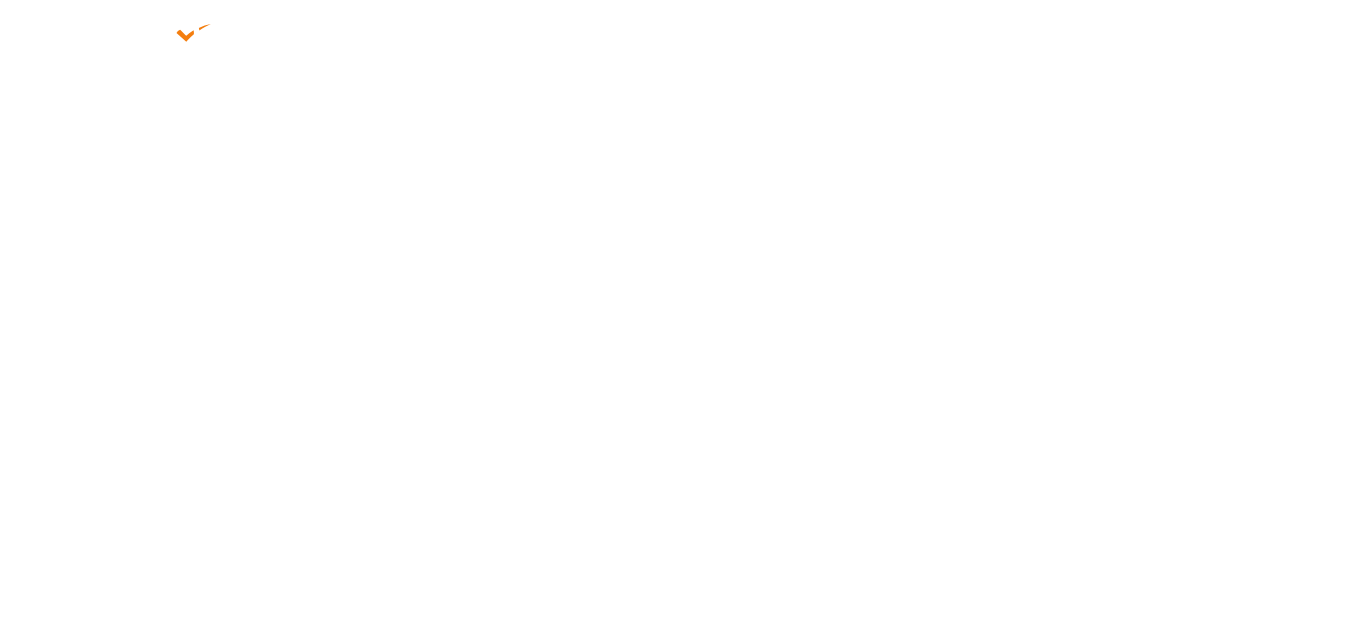 scroll, scrollTop: 0, scrollLeft: 0, axis: both 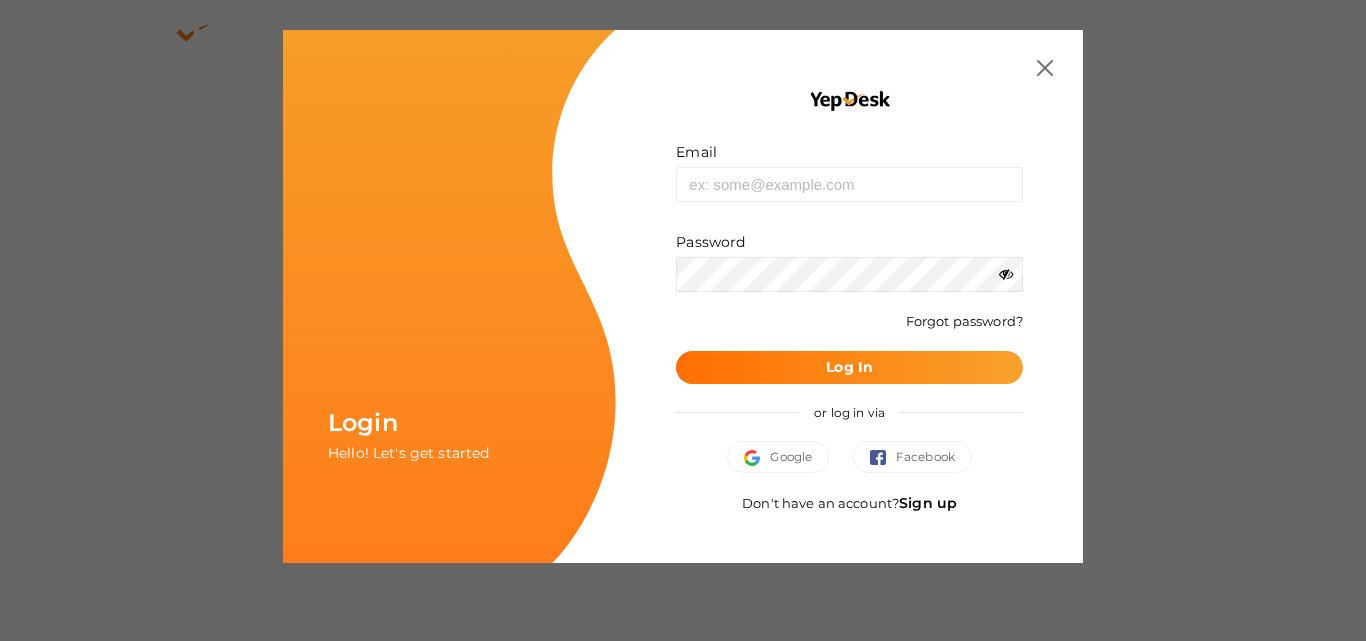 click on "Sign up" at bounding box center [928, 503] 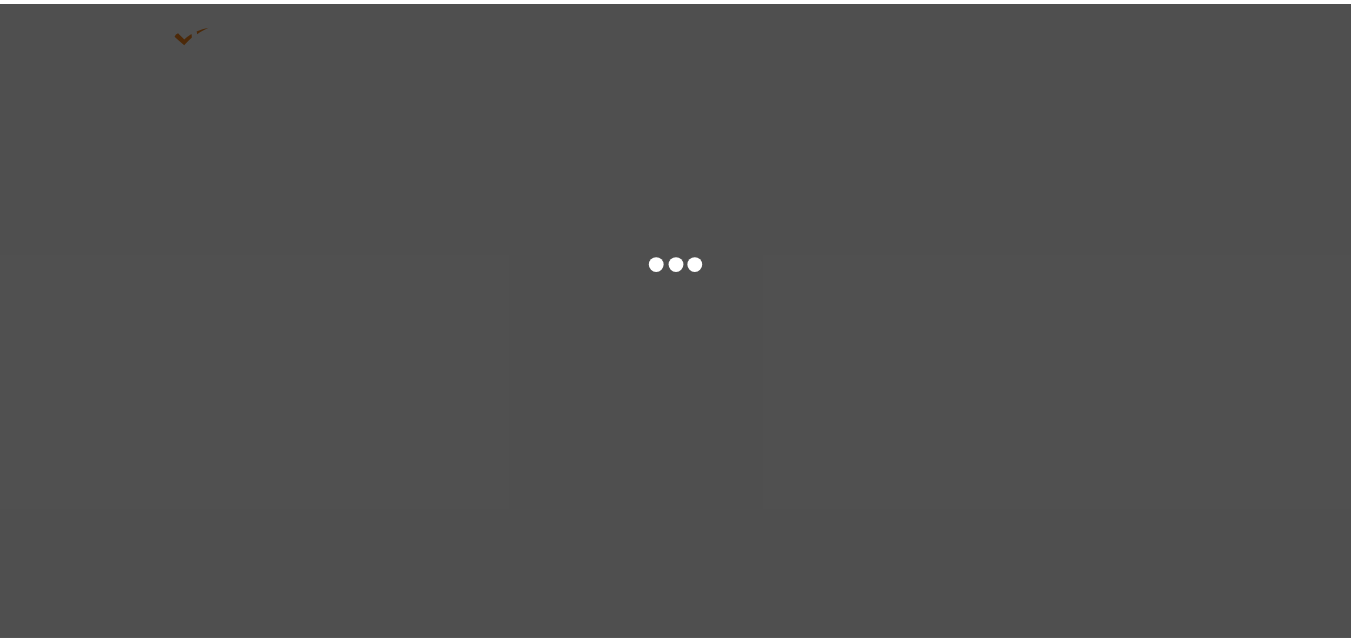 scroll, scrollTop: 0, scrollLeft: 0, axis: both 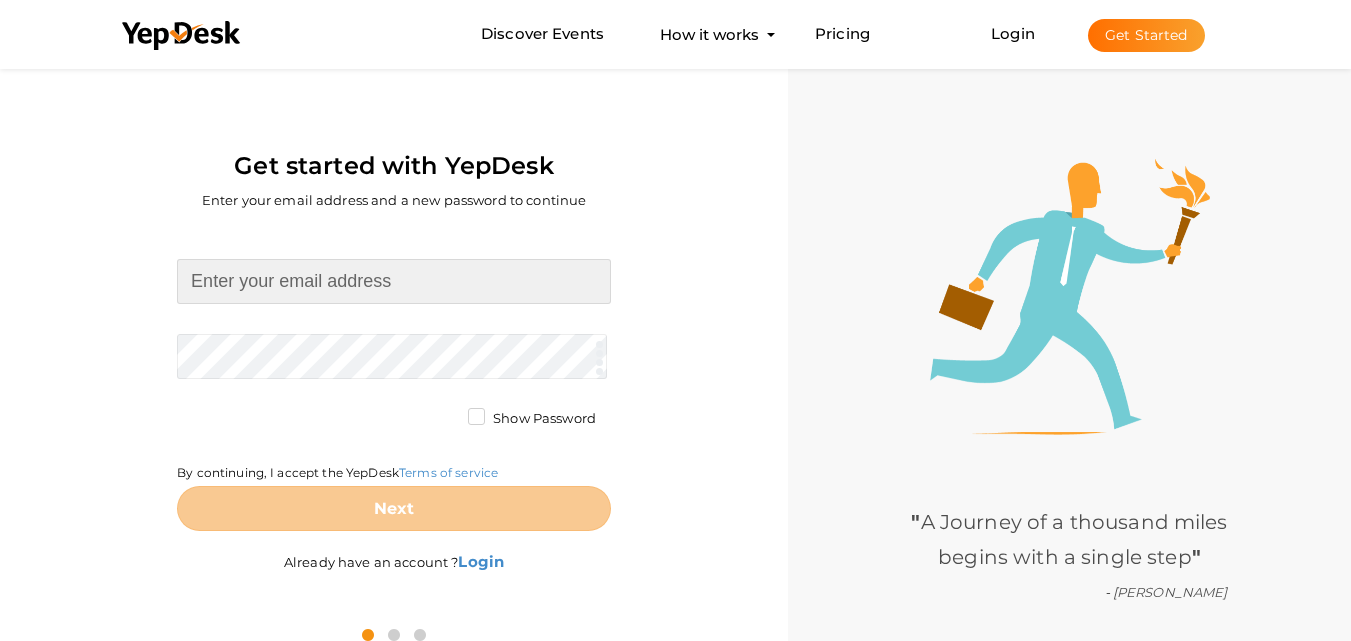 click at bounding box center (394, 281) 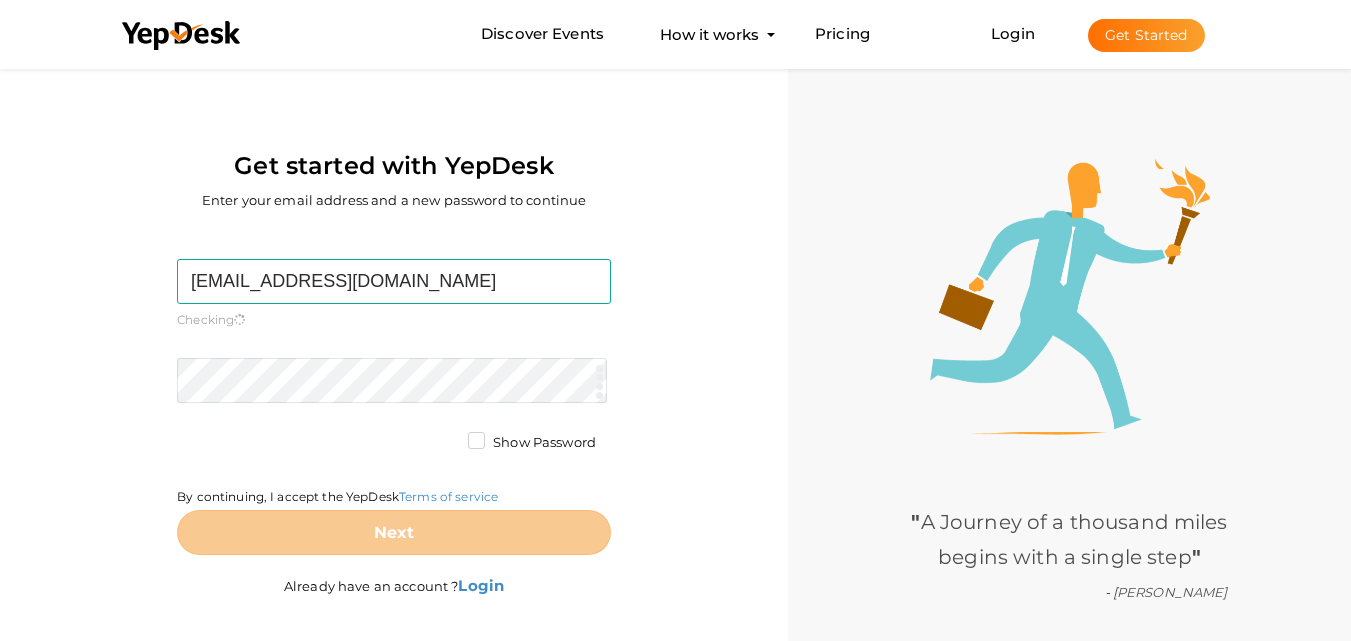 click on "tajforging1978@gmail.com   Required.
Invalid
email.   Checking
You already have a YepDesk
account. Please  Sign in  your account to create
an organization / group.
Required.
Passwords must be between 4 and 20 characters.
Show Password
By continuing, I accept the YepDesk  Terms of
service
Next" at bounding box center [394, 407] 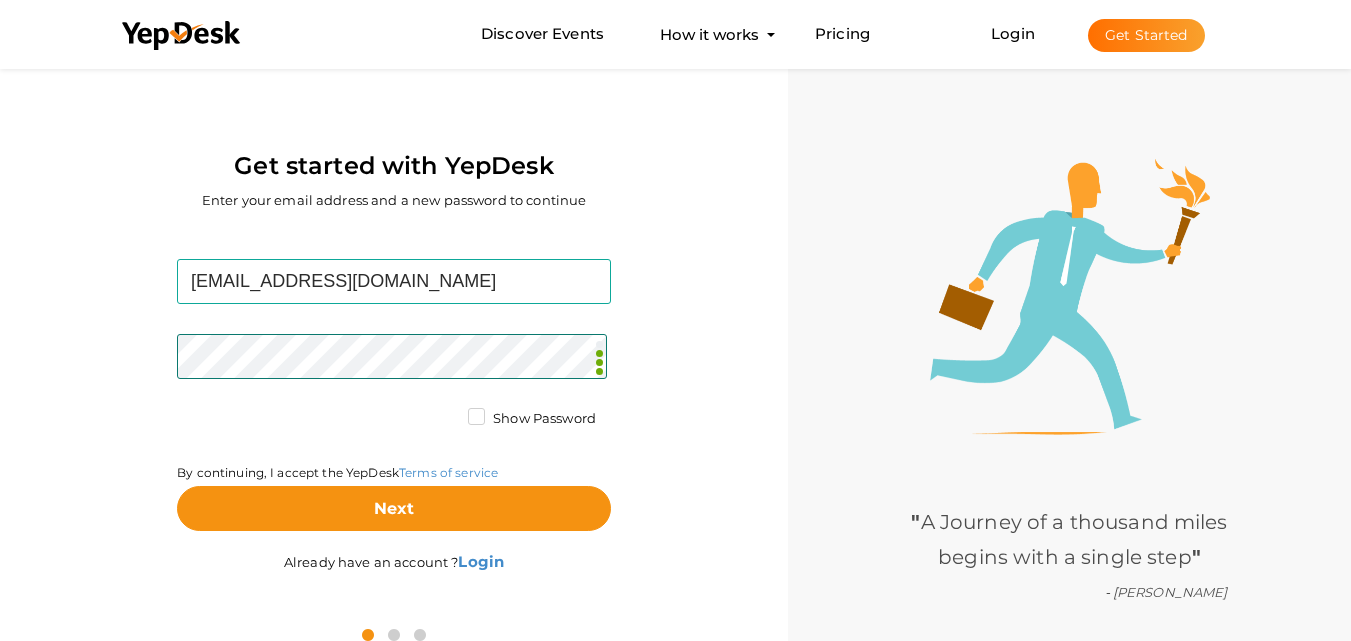 scroll, scrollTop: 64, scrollLeft: 0, axis: vertical 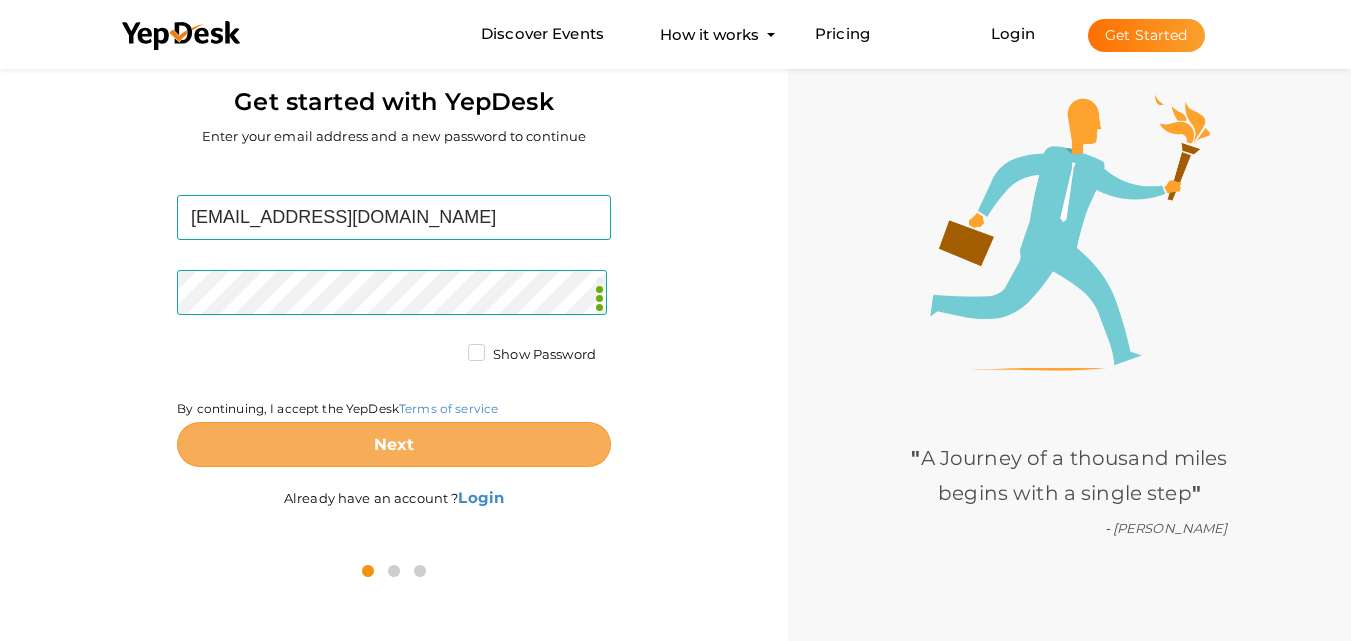 click on "Next" at bounding box center [394, 444] 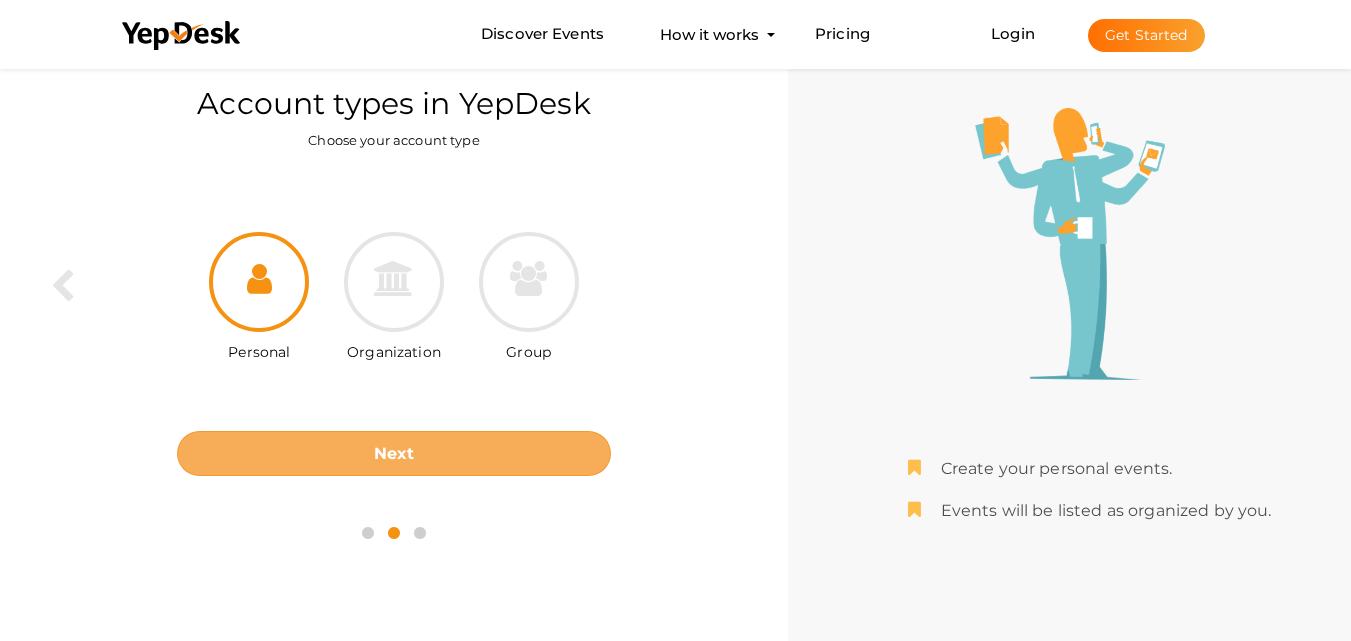 click on "Next" at bounding box center (394, 453) 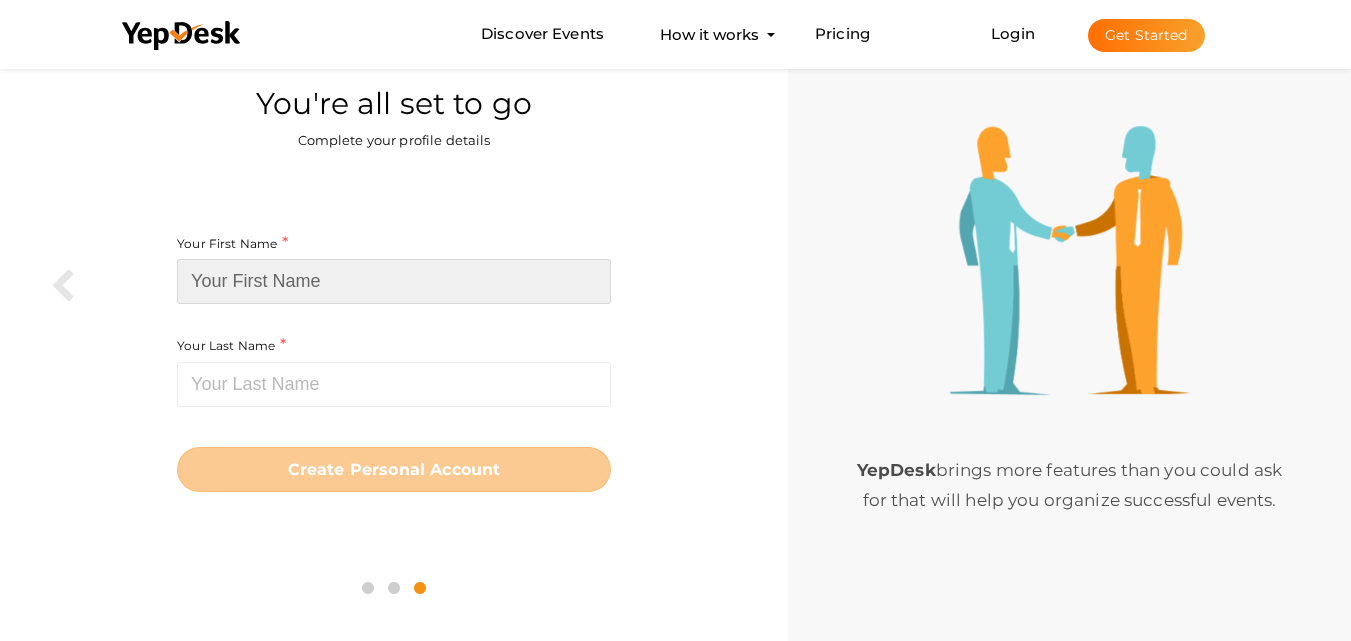 click at bounding box center [394, 281] 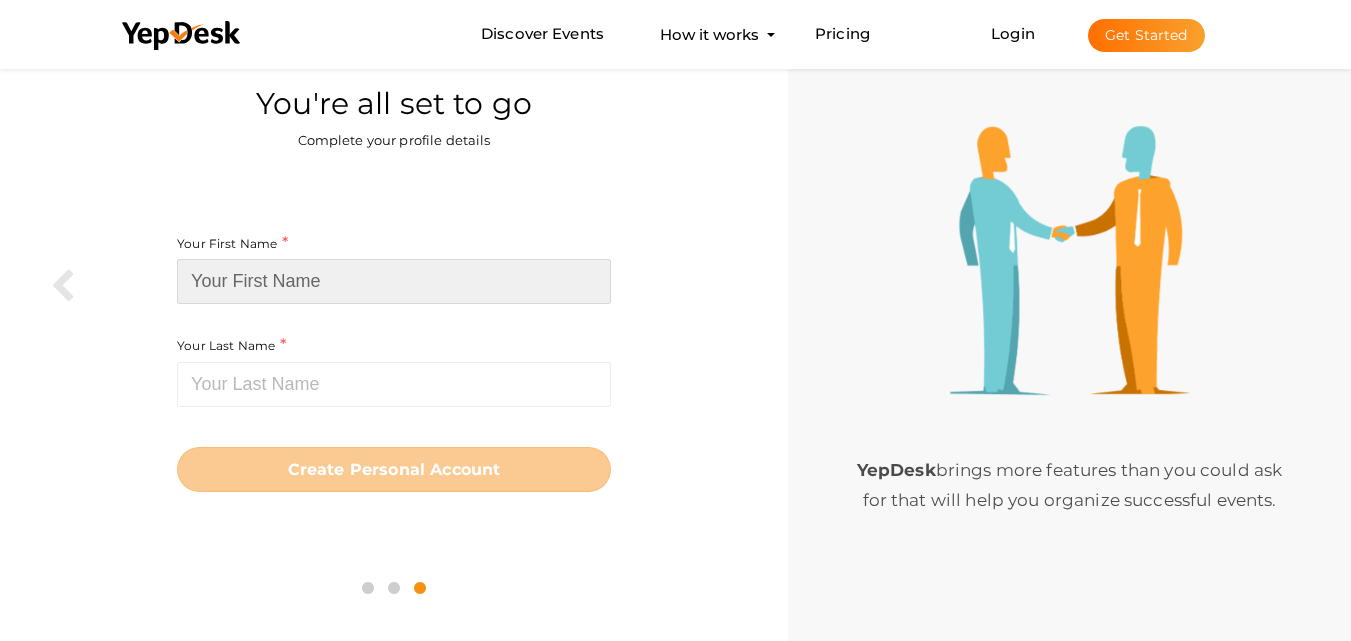 paste on "Taj Forging" 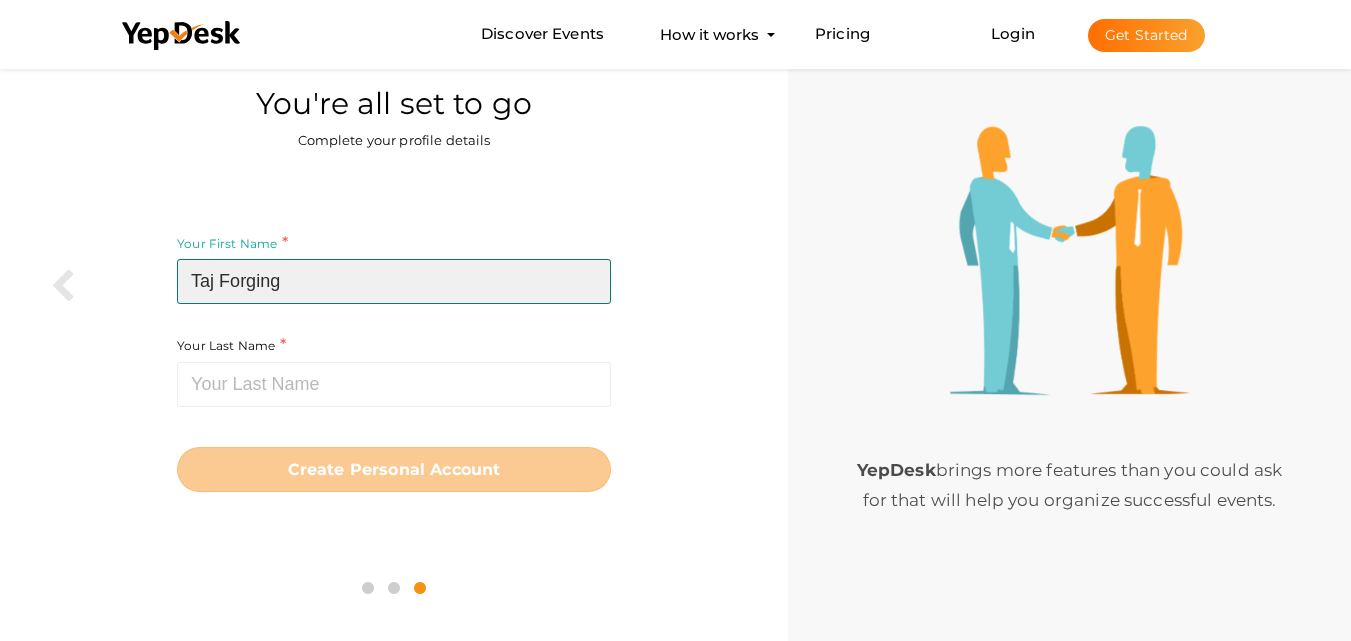 drag, startPoint x: 219, startPoint y: 276, endPoint x: 305, endPoint y: 300, distance: 89.28606 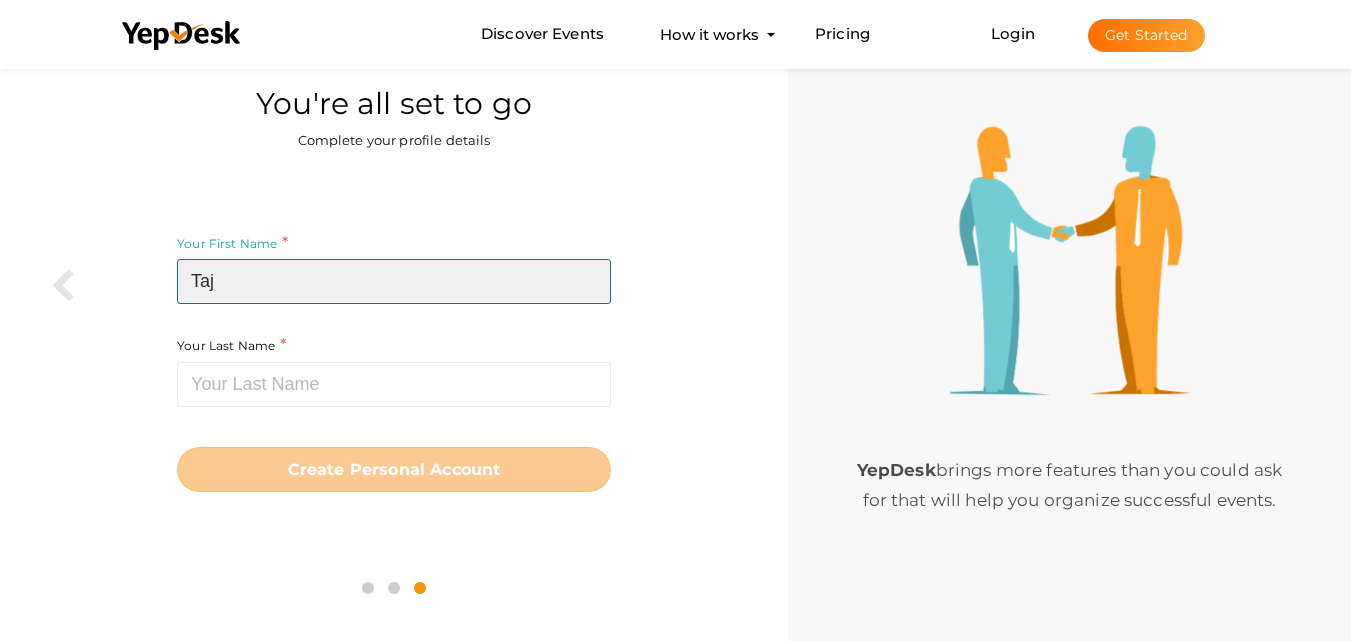 type on "Taj" 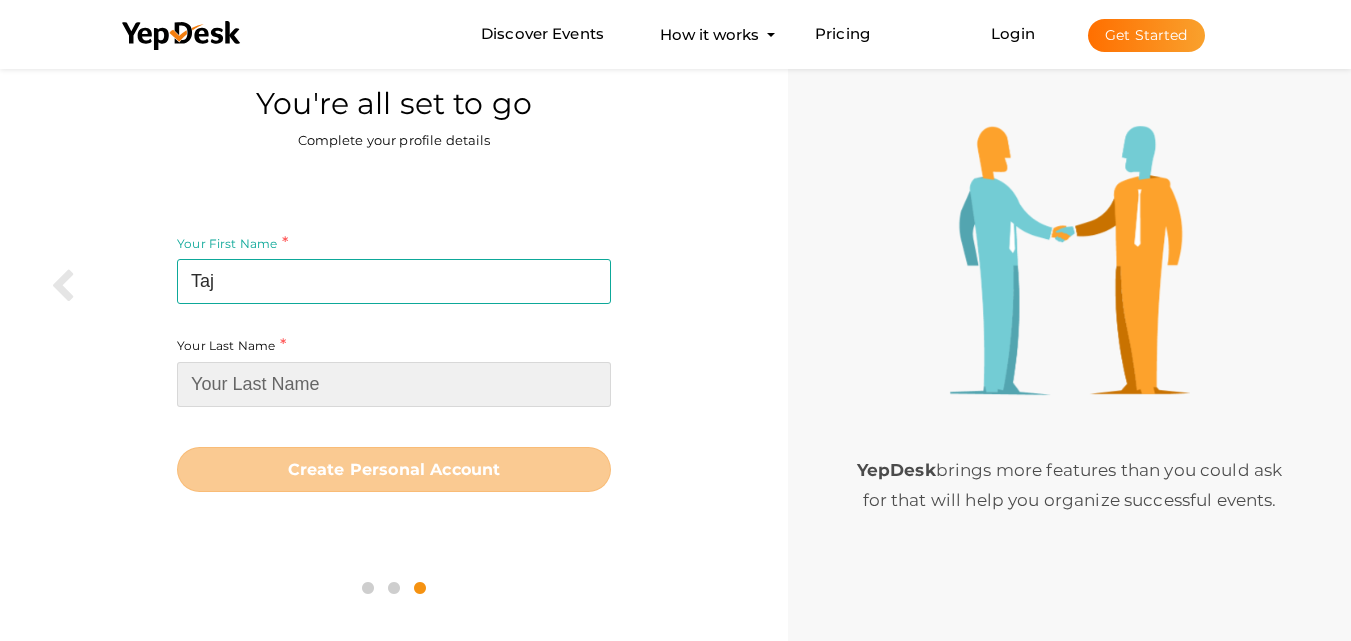 click at bounding box center [394, 384] 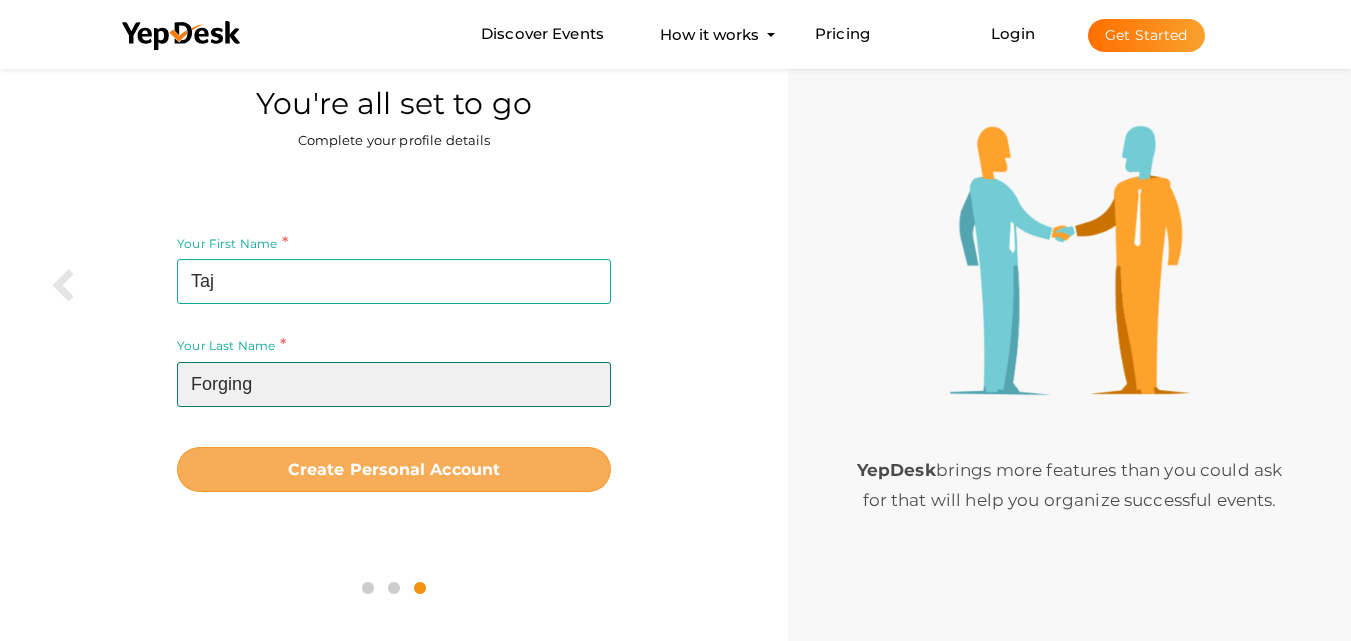 type on "Forging" 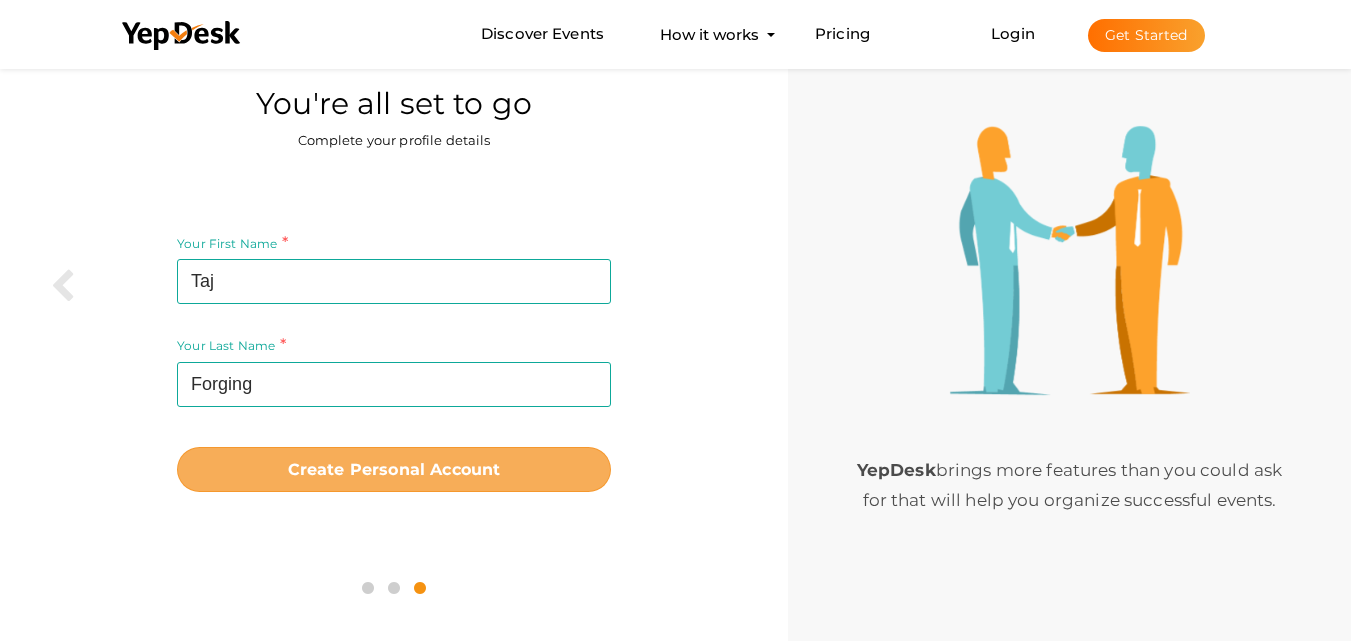 click on "Create
Personal Account" at bounding box center [394, 469] 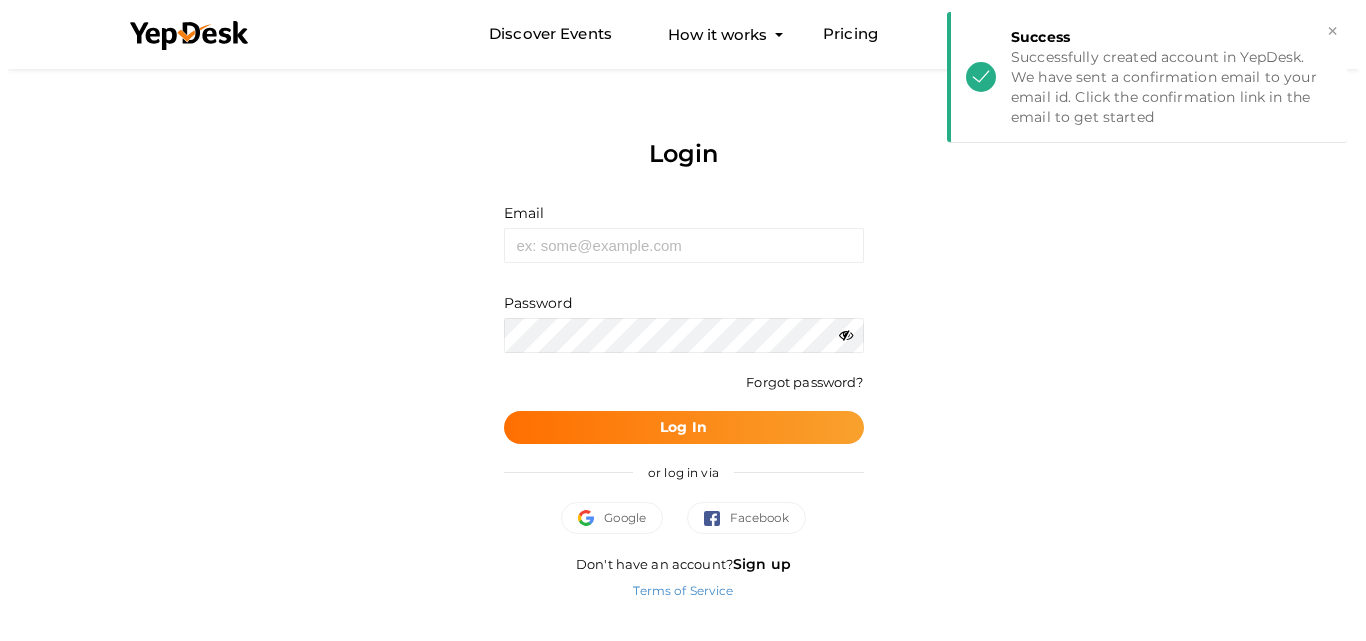 scroll, scrollTop: 0, scrollLeft: 0, axis: both 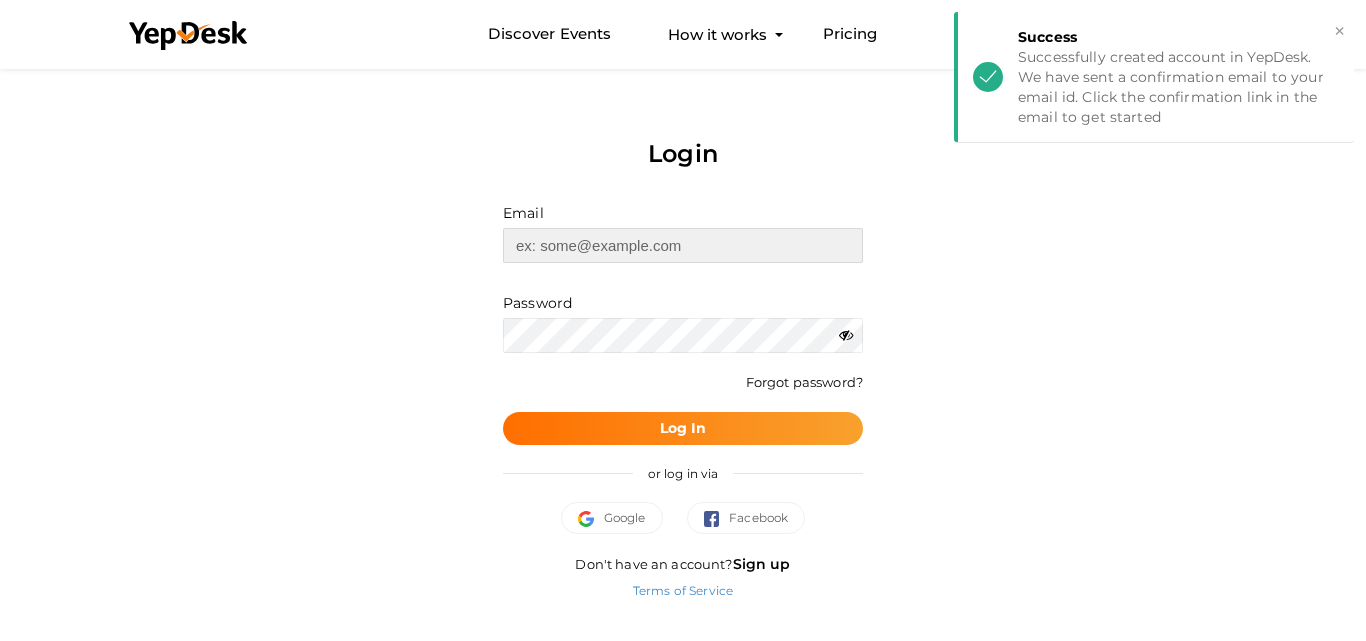 click at bounding box center (683, 245) 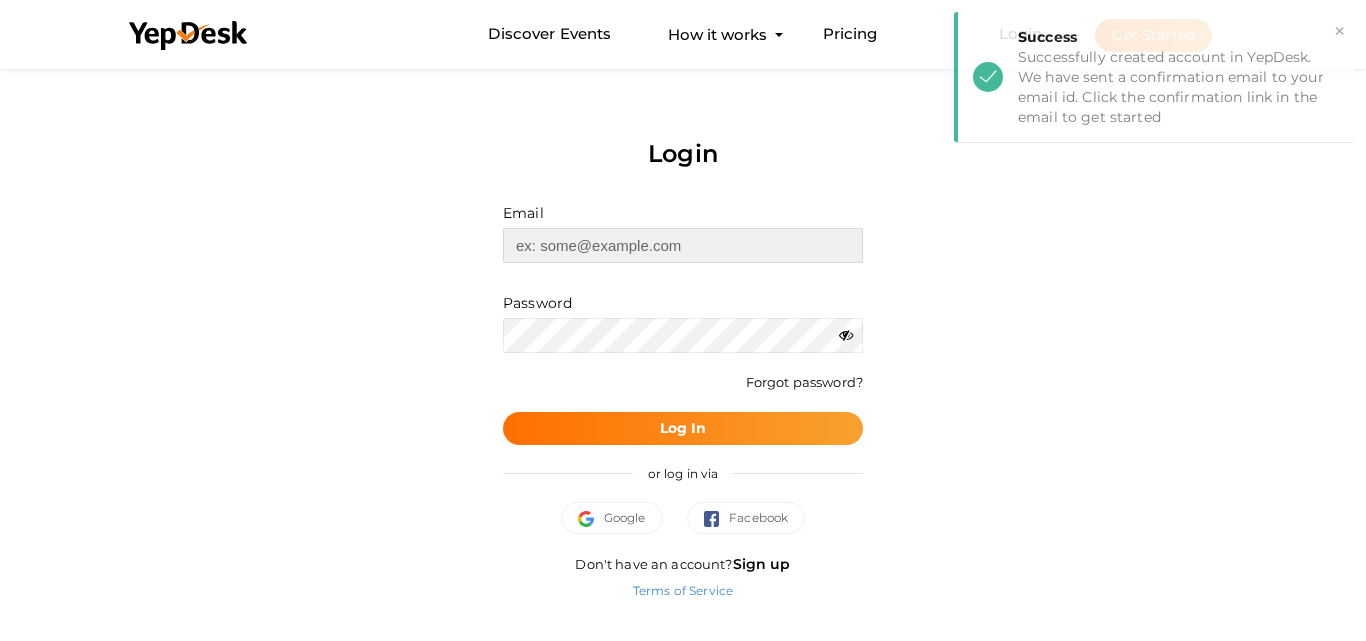 type on "[EMAIL_ADDRESS][DOMAIN_NAME]" 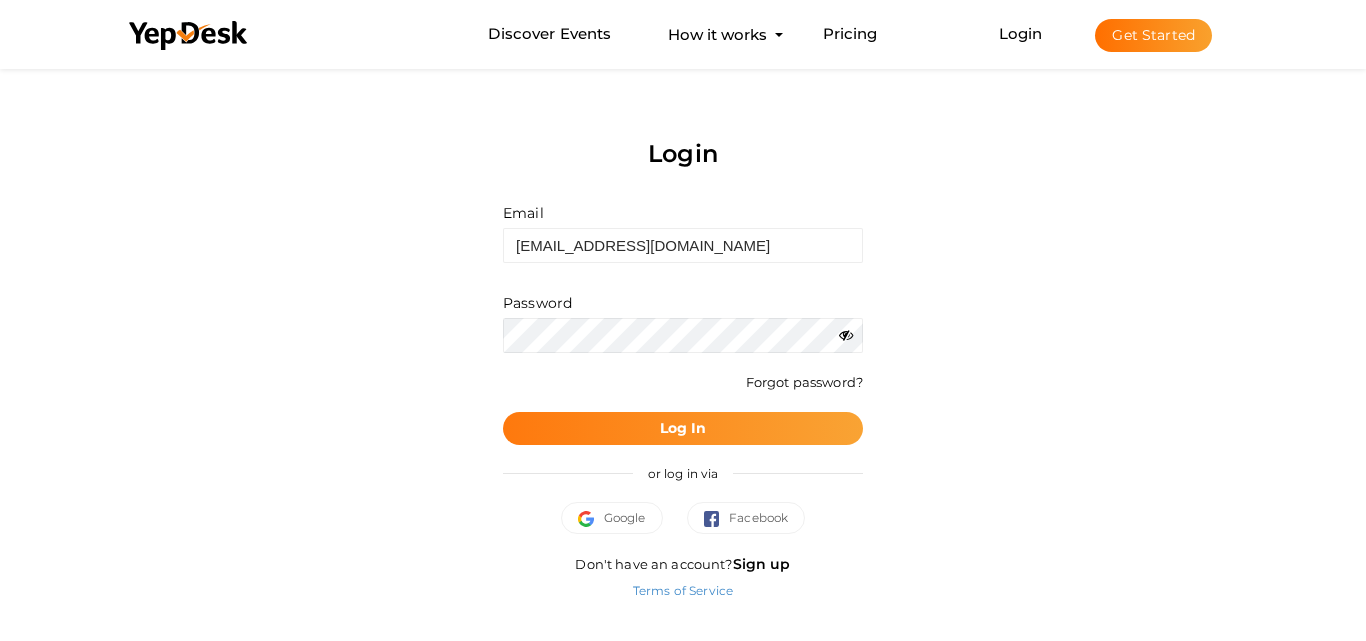 click on "Log In" at bounding box center [683, 428] 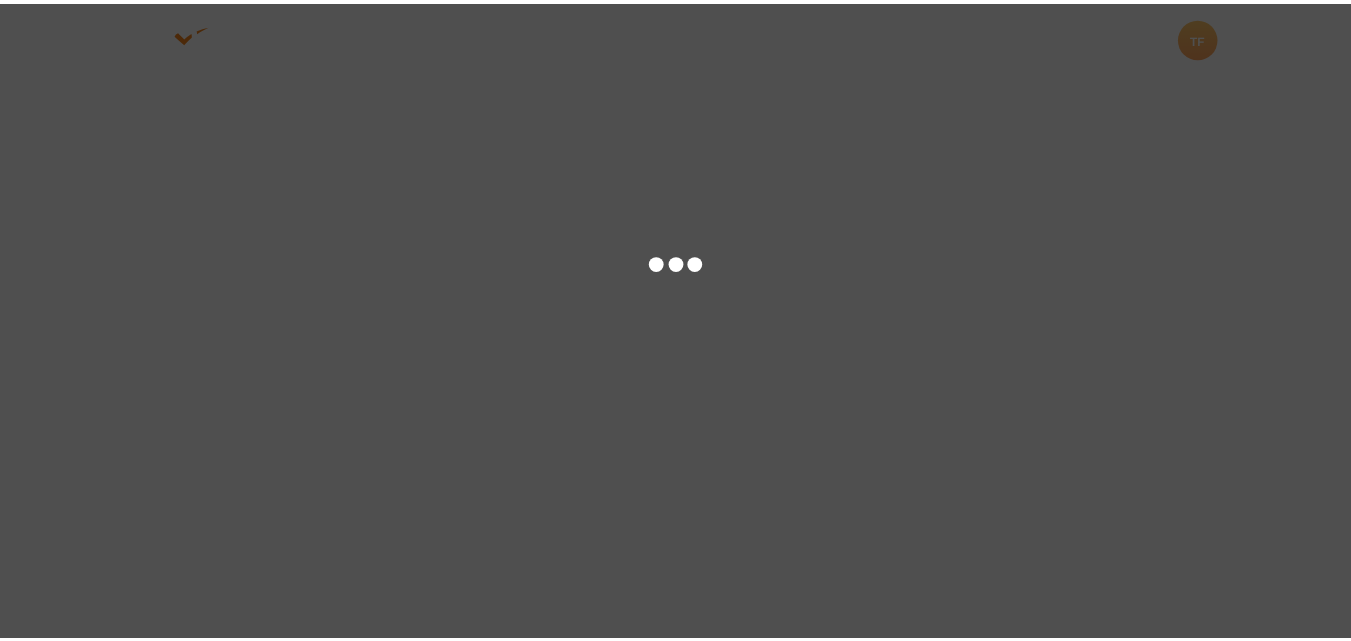 scroll, scrollTop: 0, scrollLeft: 0, axis: both 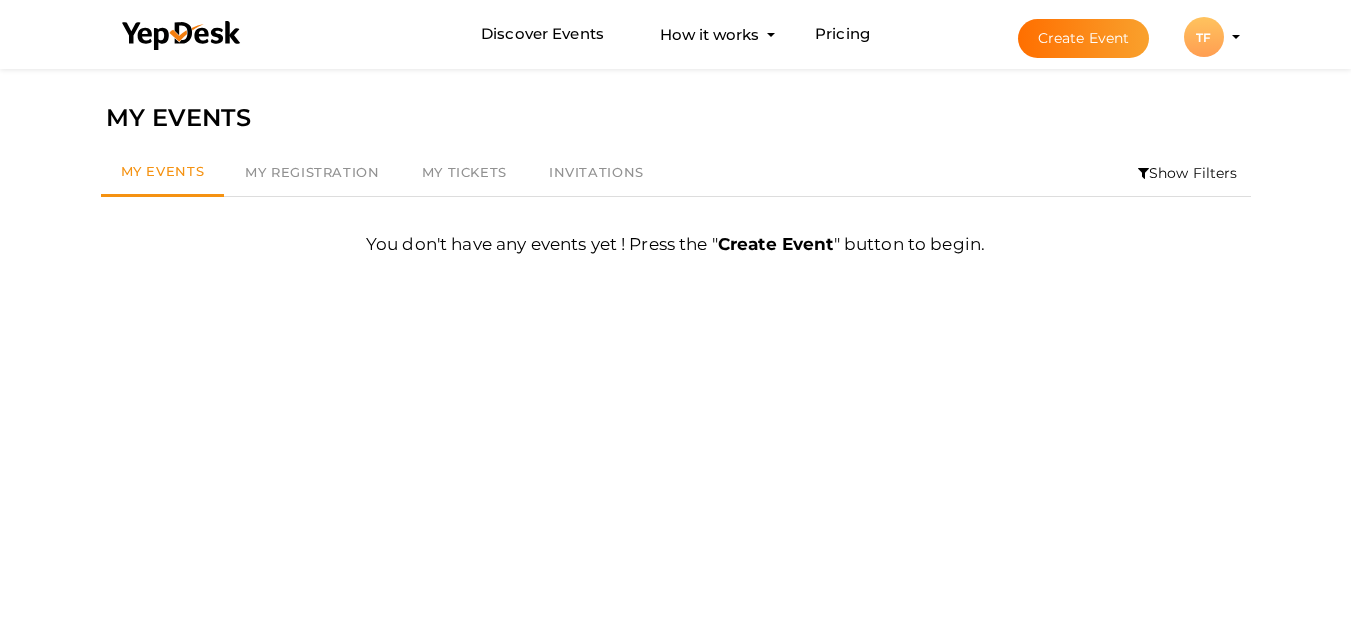 click on "TF" at bounding box center (1204, 37) 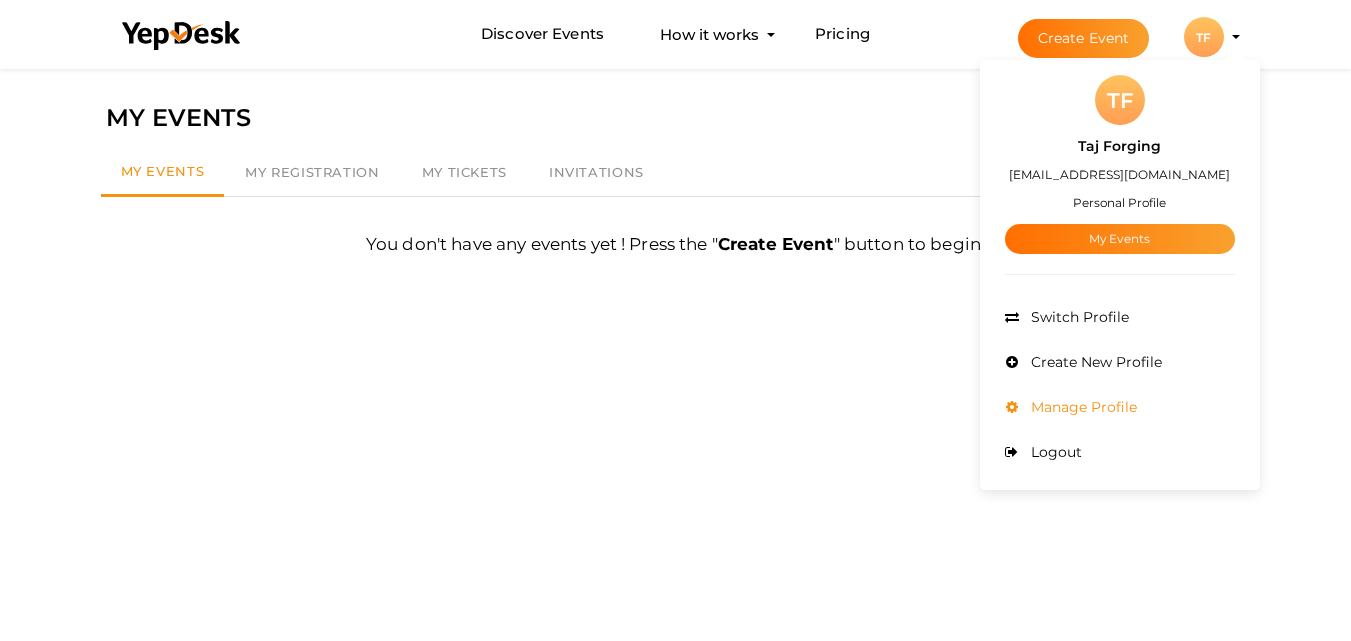 click on "Manage Profile" at bounding box center (1081, 407) 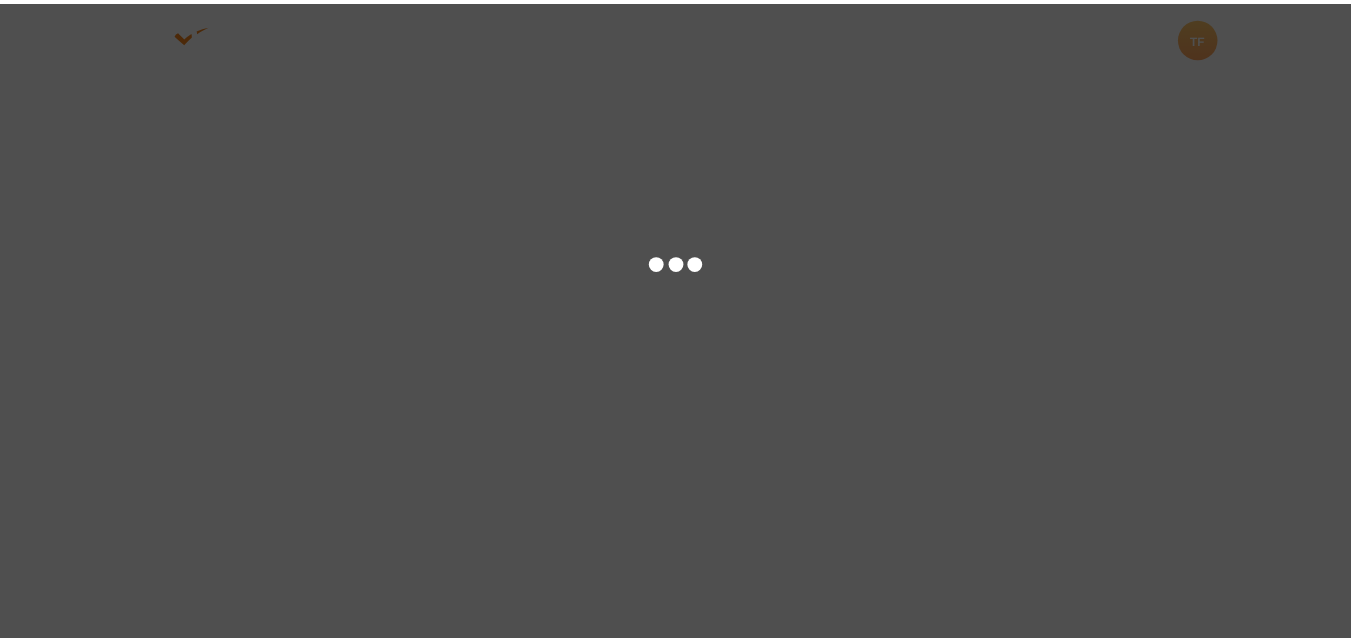 scroll, scrollTop: 0, scrollLeft: 0, axis: both 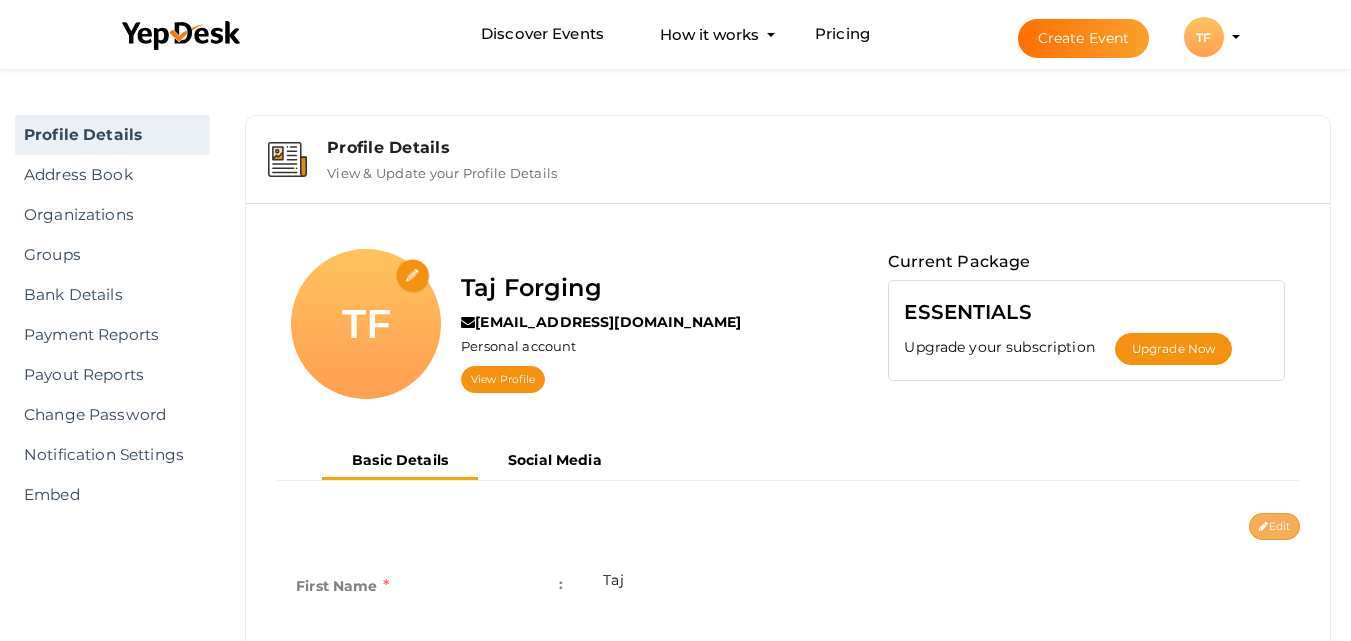 click on "Edit" at bounding box center [1274, 526] 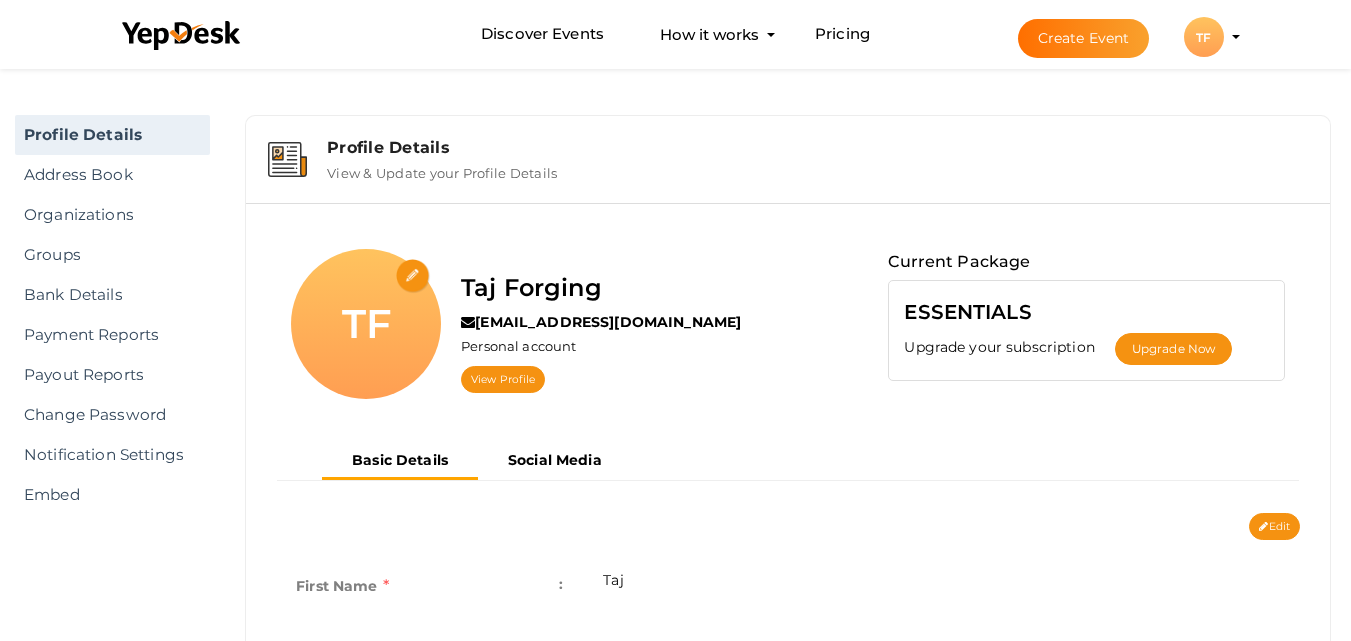 type on "Taj" 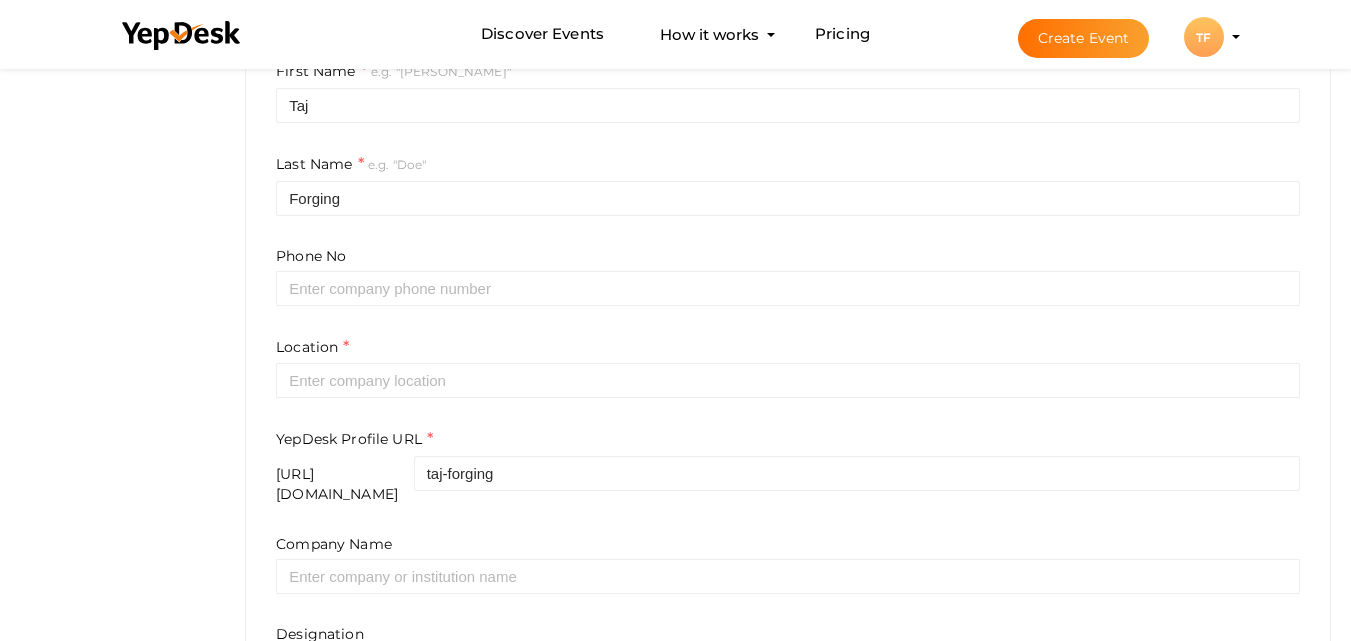 scroll, scrollTop: 500, scrollLeft: 0, axis: vertical 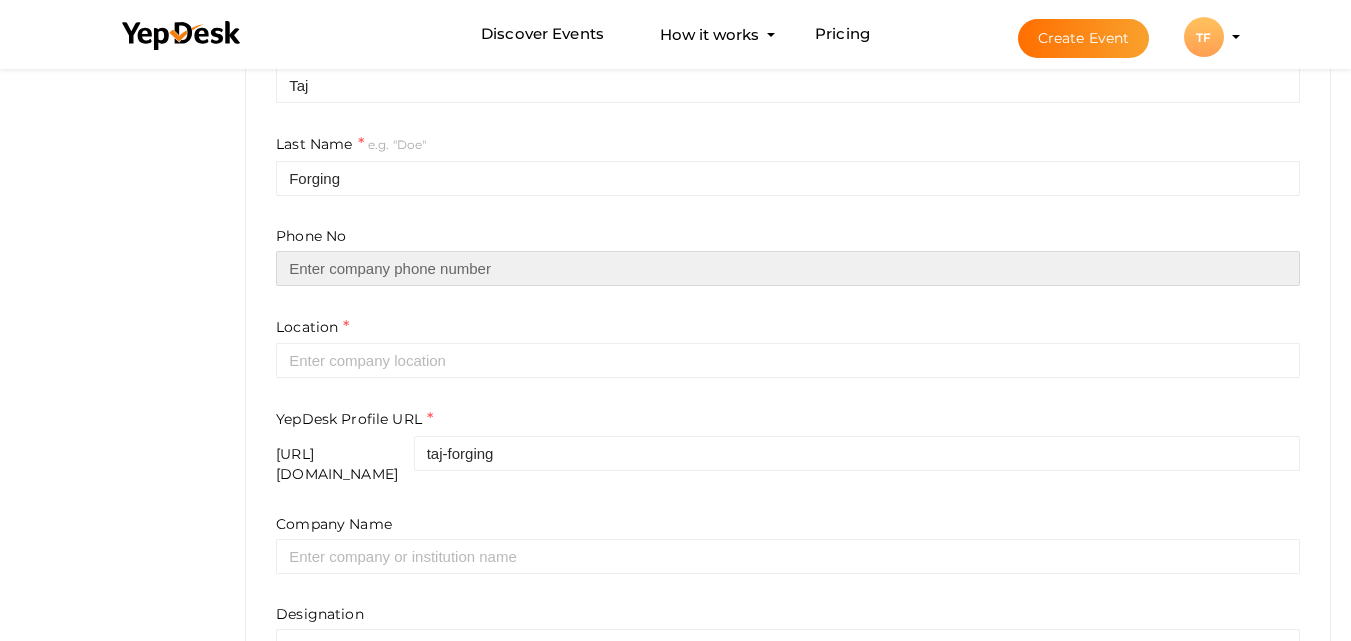 click at bounding box center [788, 268] 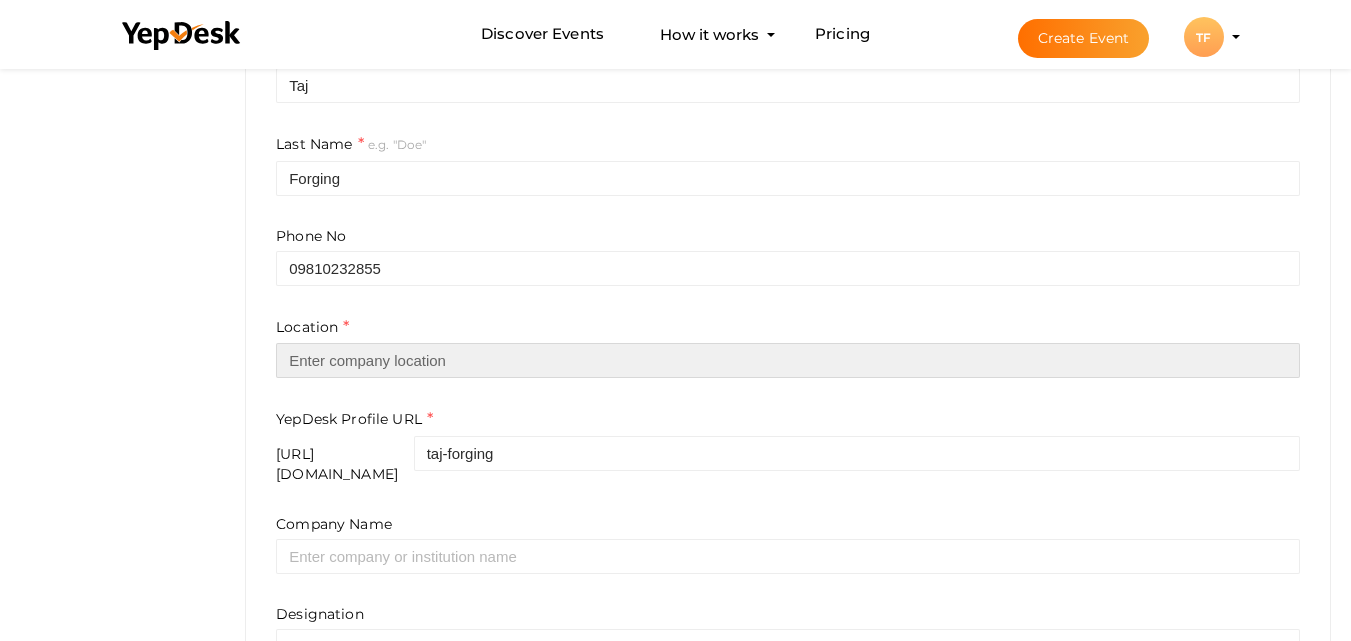 type on "[GEOGRAPHIC_DATA]" 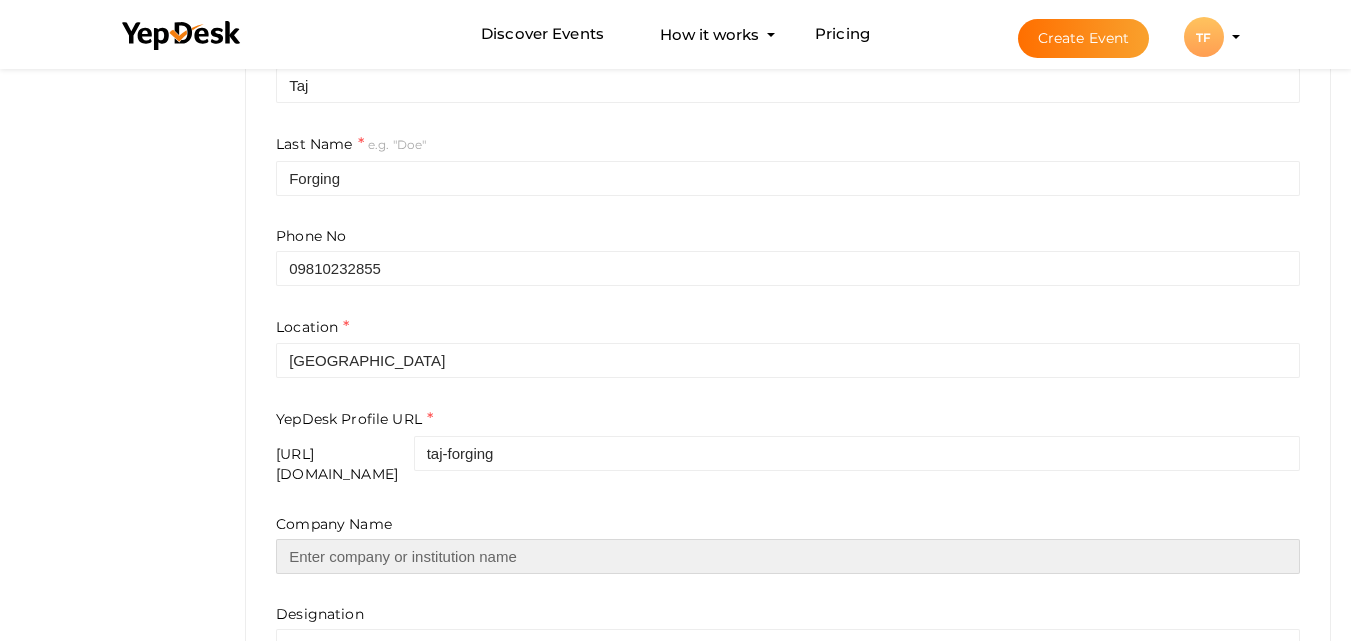 type on "Taj Forgings Private Limited" 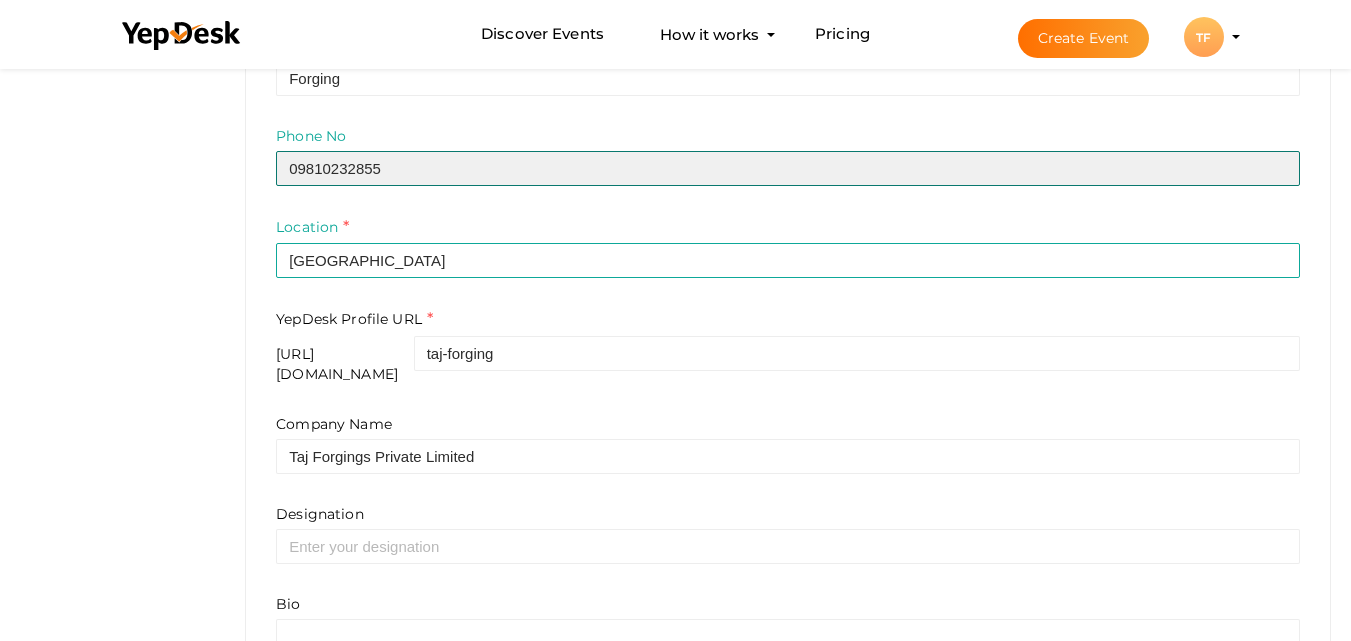 scroll, scrollTop: 700, scrollLeft: 0, axis: vertical 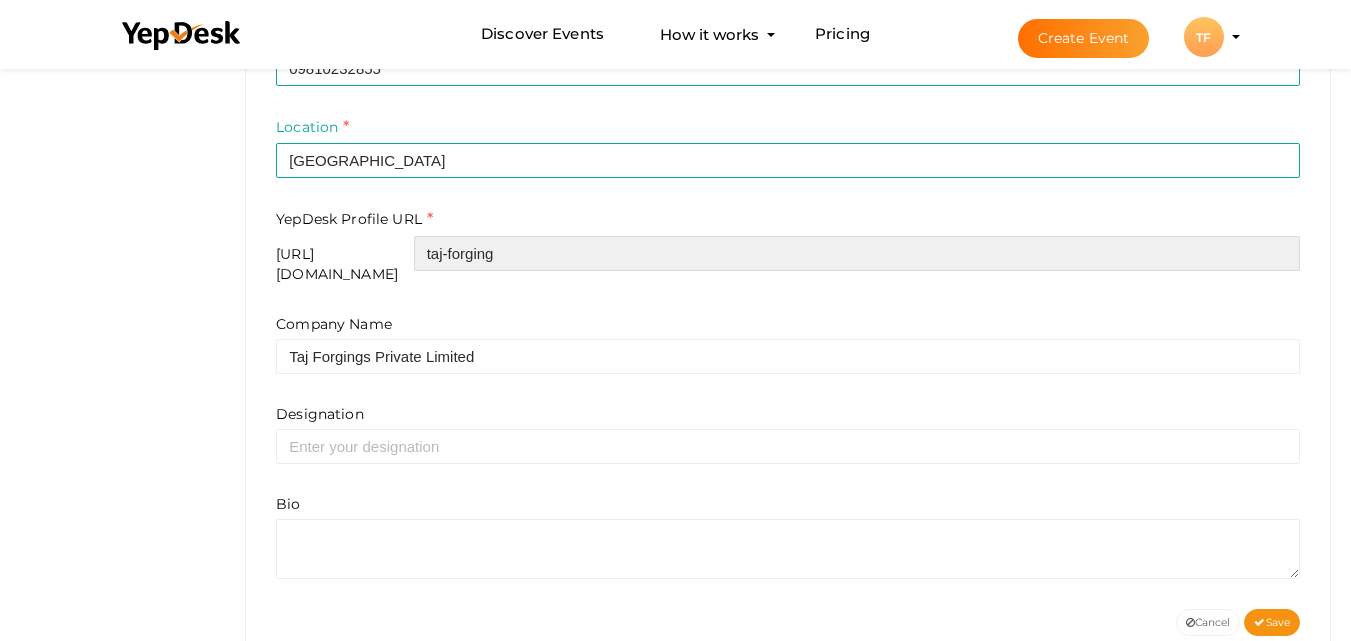 click on "taj-forging" at bounding box center (857, 253) 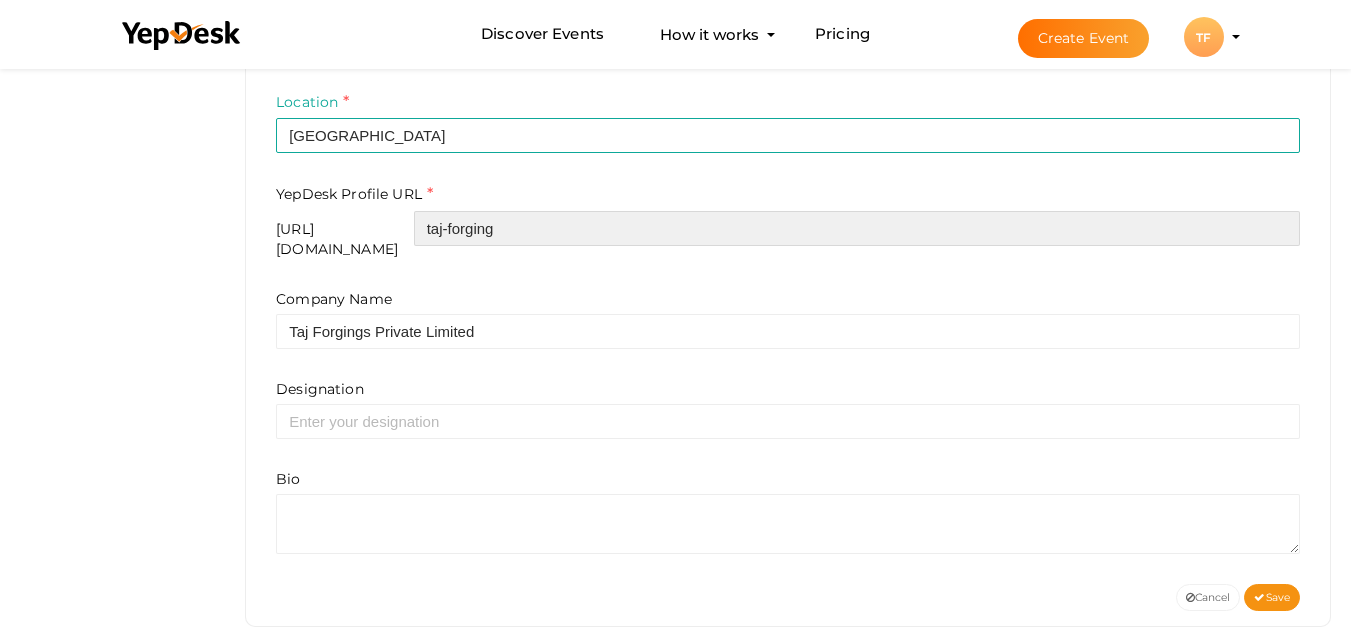 scroll, scrollTop: 738, scrollLeft: 0, axis: vertical 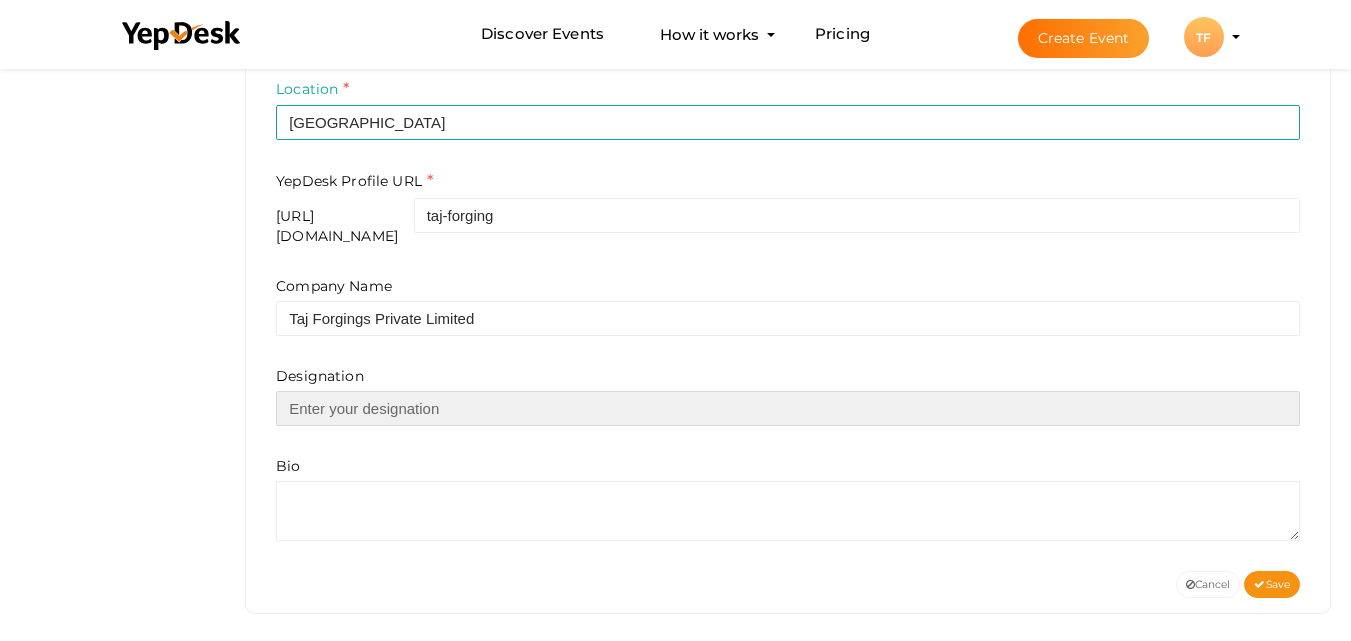 click at bounding box center [788, 408] 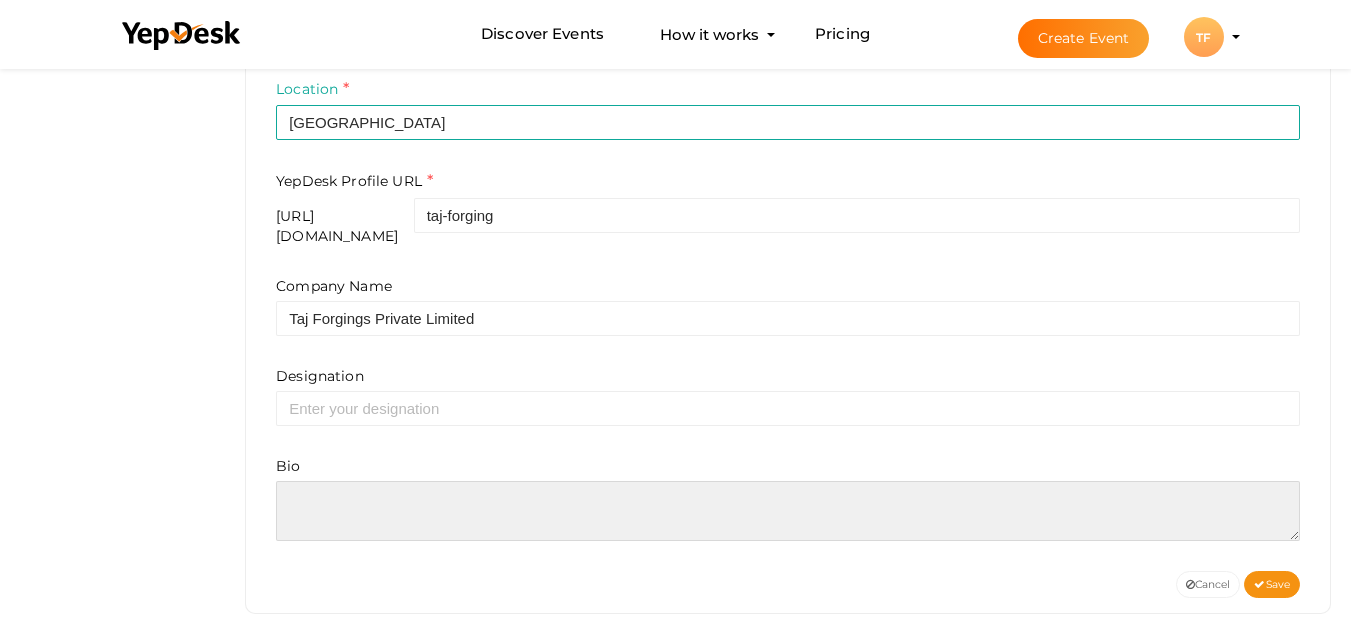 click at bounding box center [788, 511] 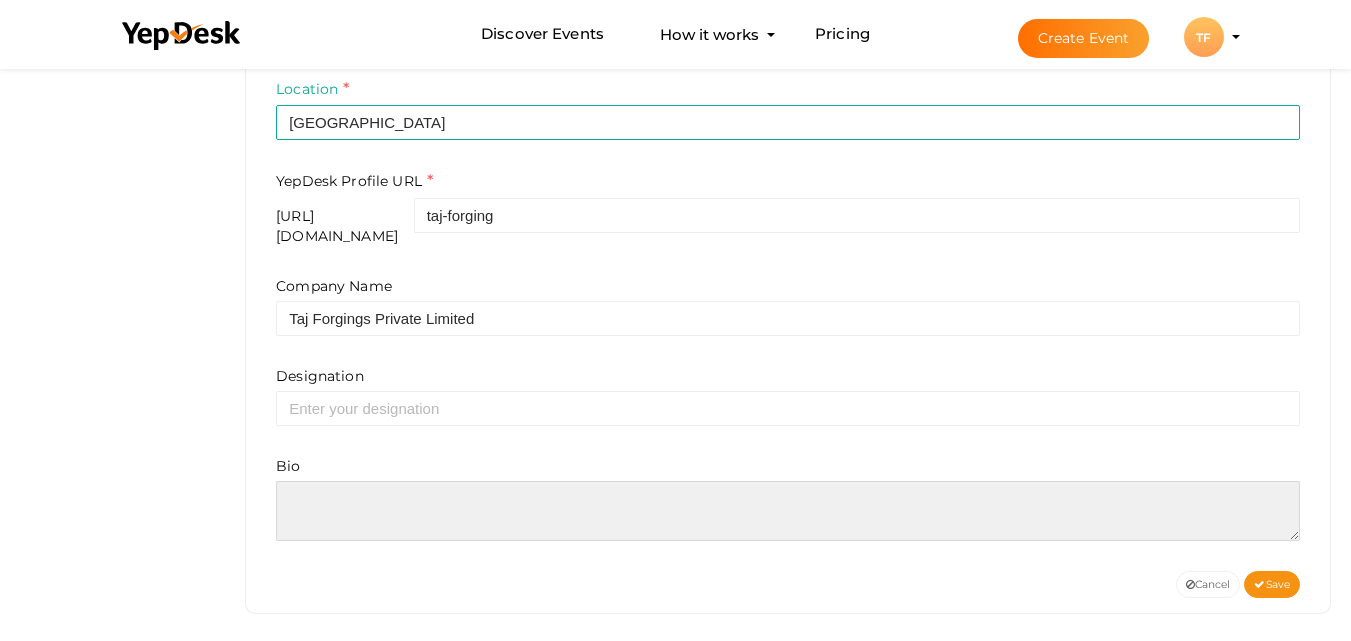 paste on "Taj Forging is a trusted name in the forging industry, is a trusted manufacturer and Supplier of high quality custom forged components for automotive, tractors, Earthmovers, defence, and railway sectors." 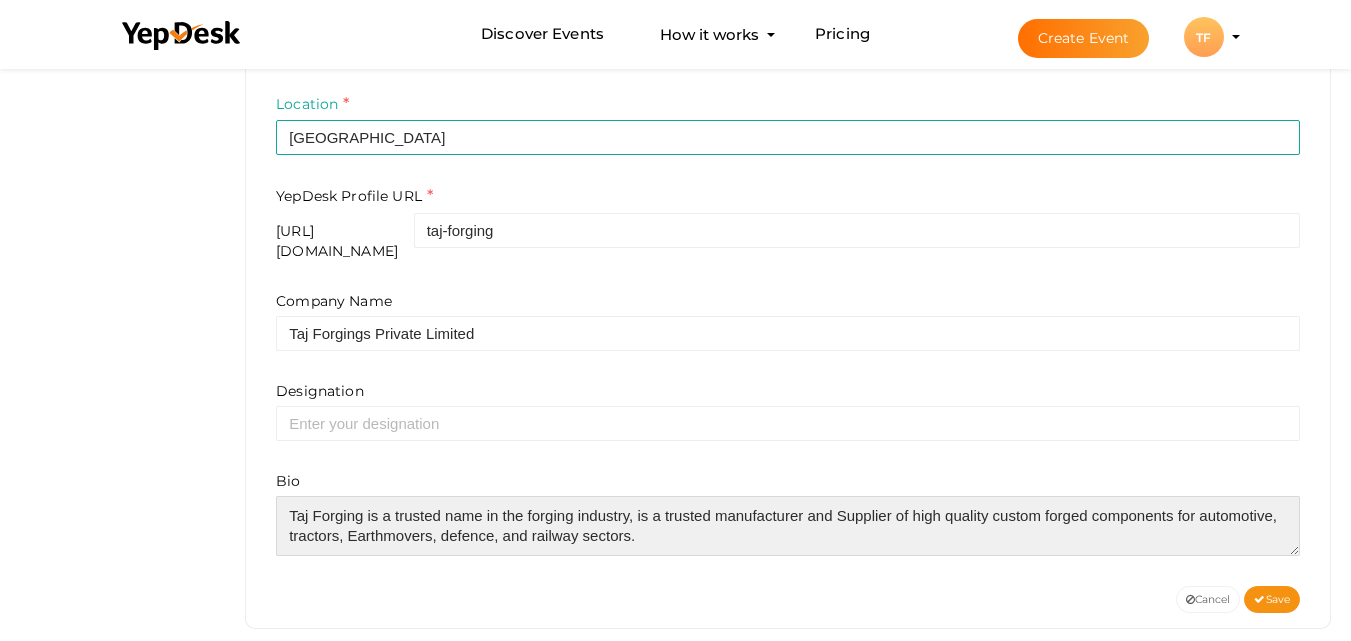 scroll, scrollTop: 738, scrollLeft: 0, axis: vertical 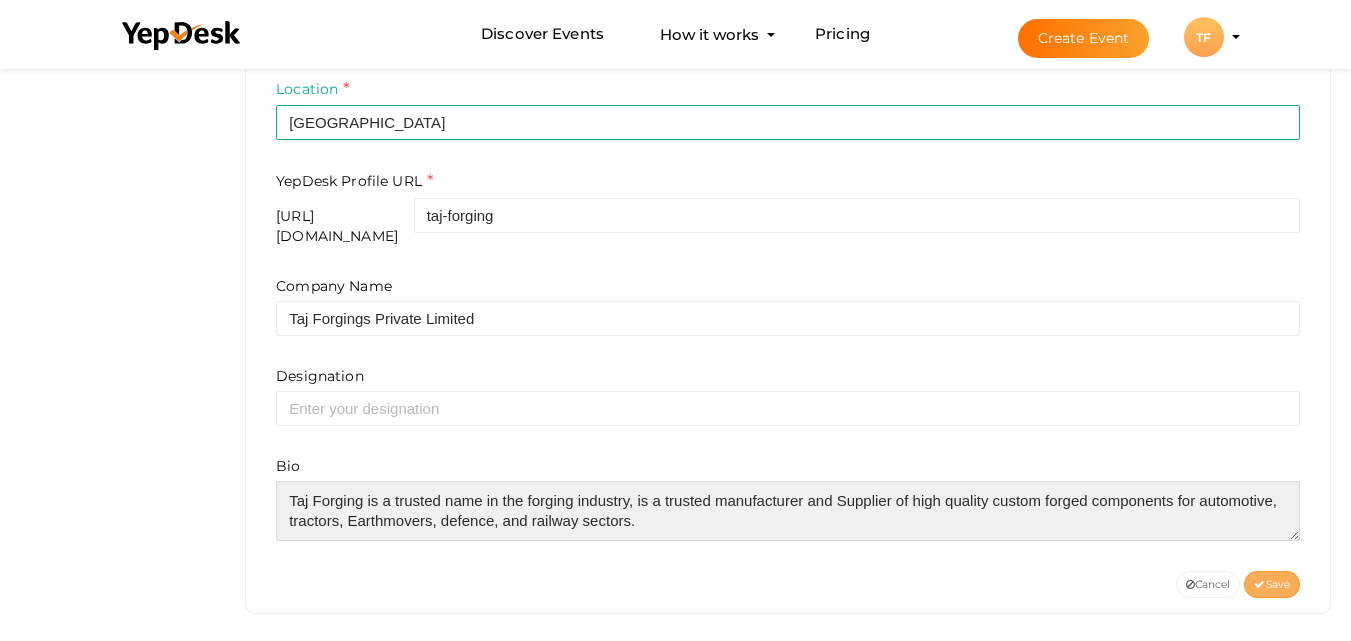 type on "Taj Forging is a trusted name in the forging industry, is a trusted manufacturer and Supplier of high quality custom forged components for automotive, tractors, Earthmovers, defence, and railway sectors." 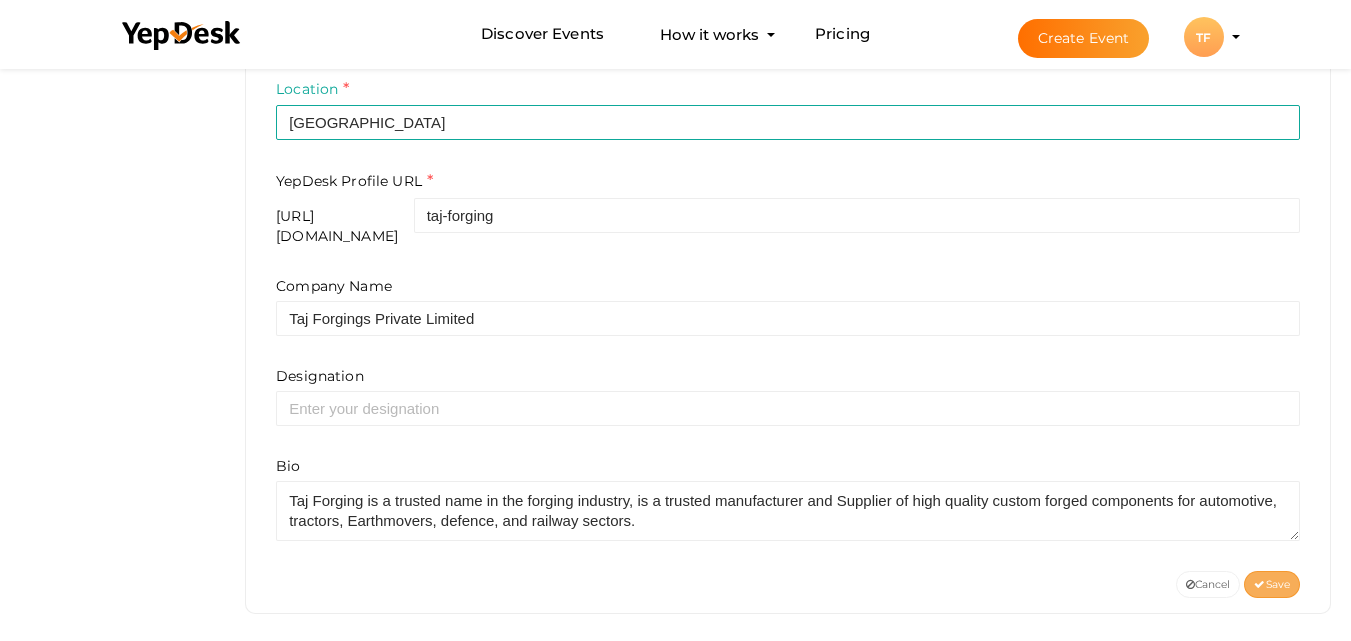 click on "Save" at bounding box center (1272, 584) 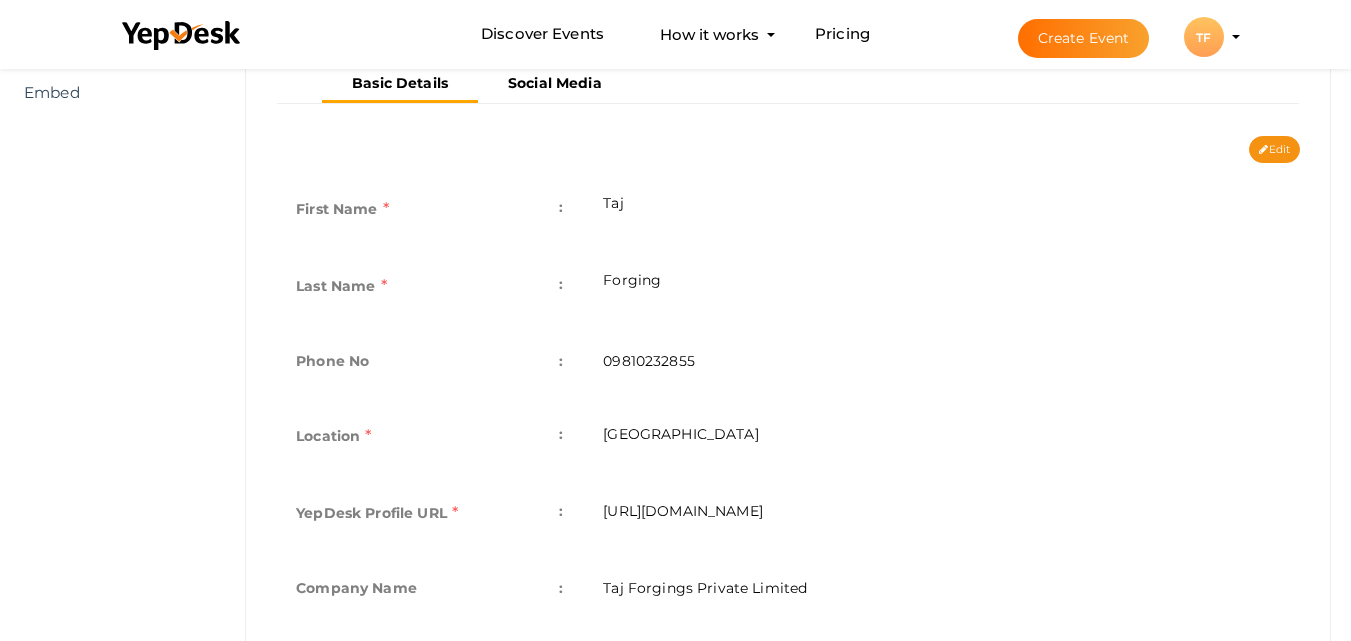 scroll, scrollTop: 362, scrollLeft: 0, axis: vertical 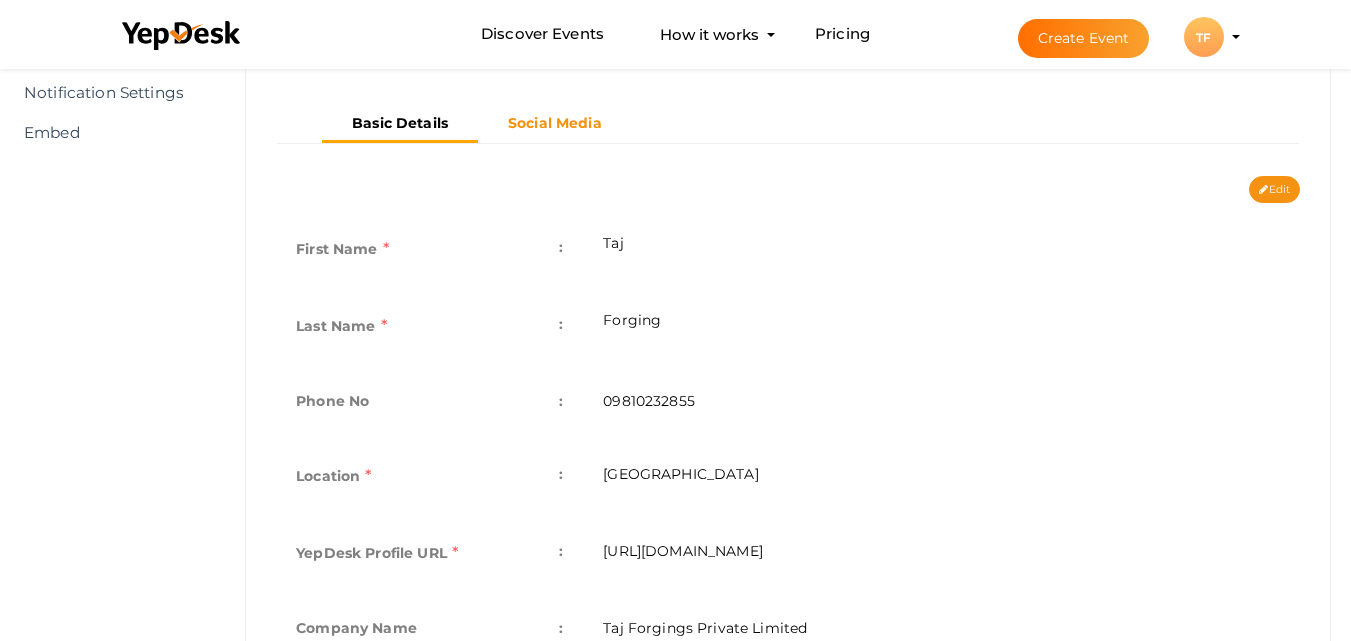 click on "Social Media" at bounding box center (555, 123) 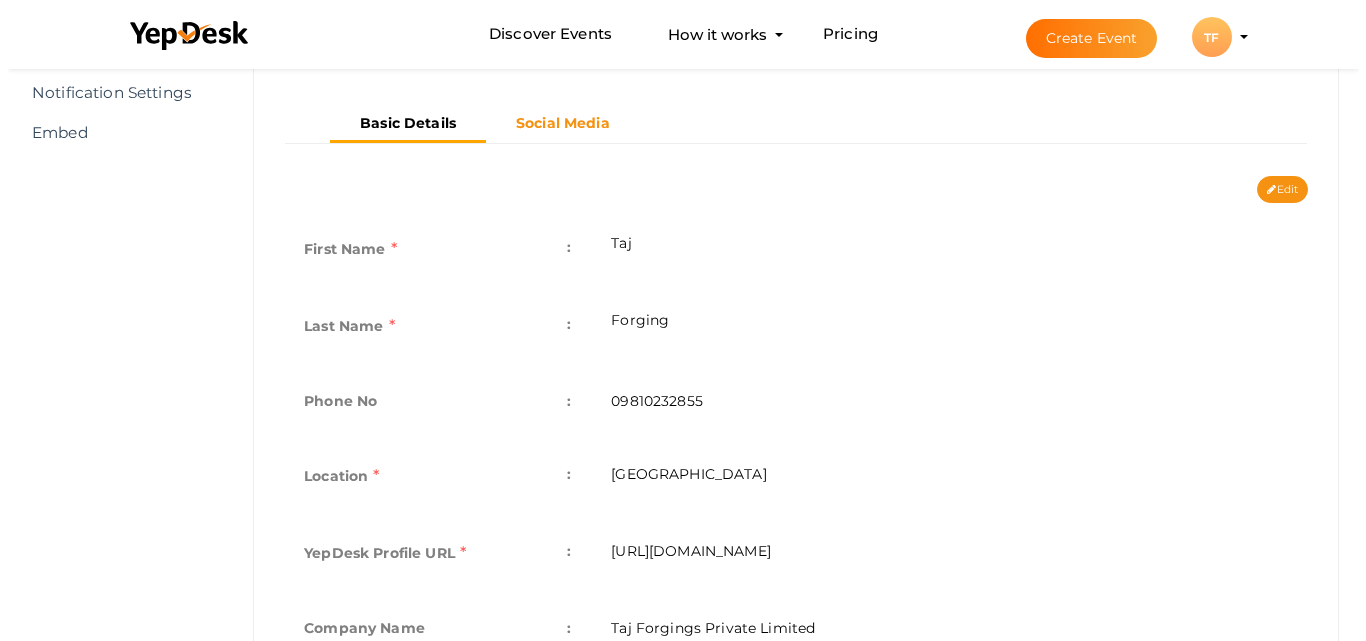 scroll, scrollTop: 181, scrollLeft: 0, axis: vertical 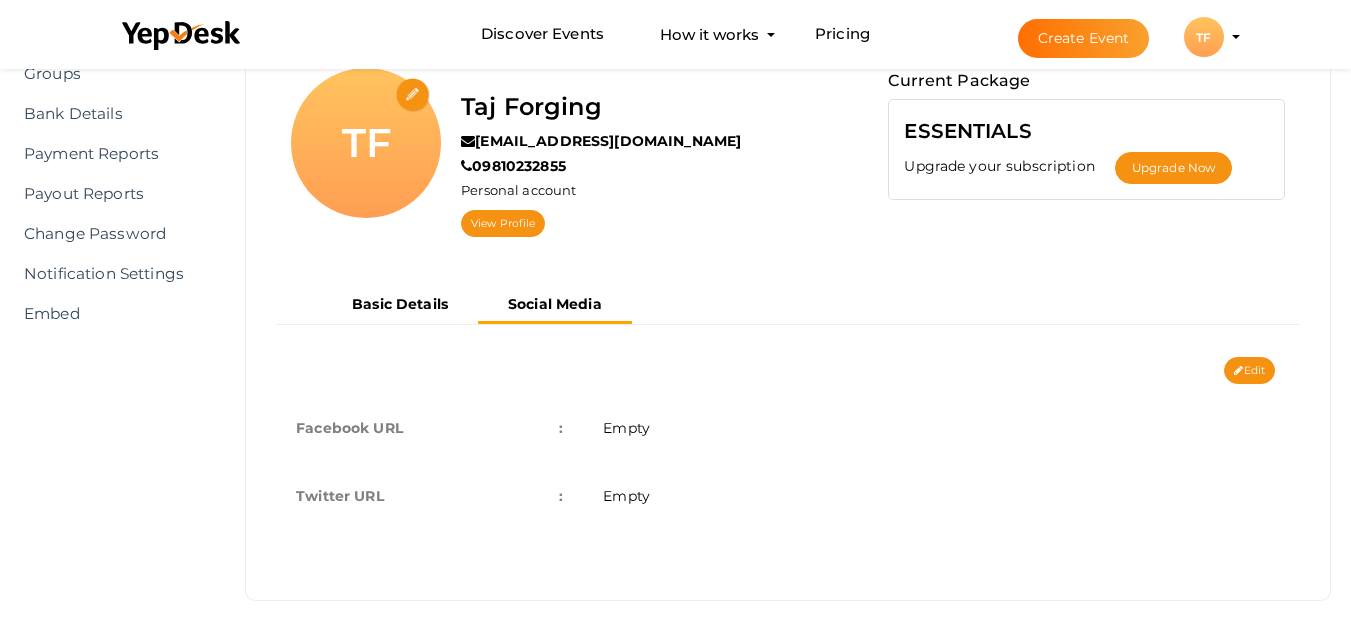 click on "Empty" at bounding box center (626, 428) 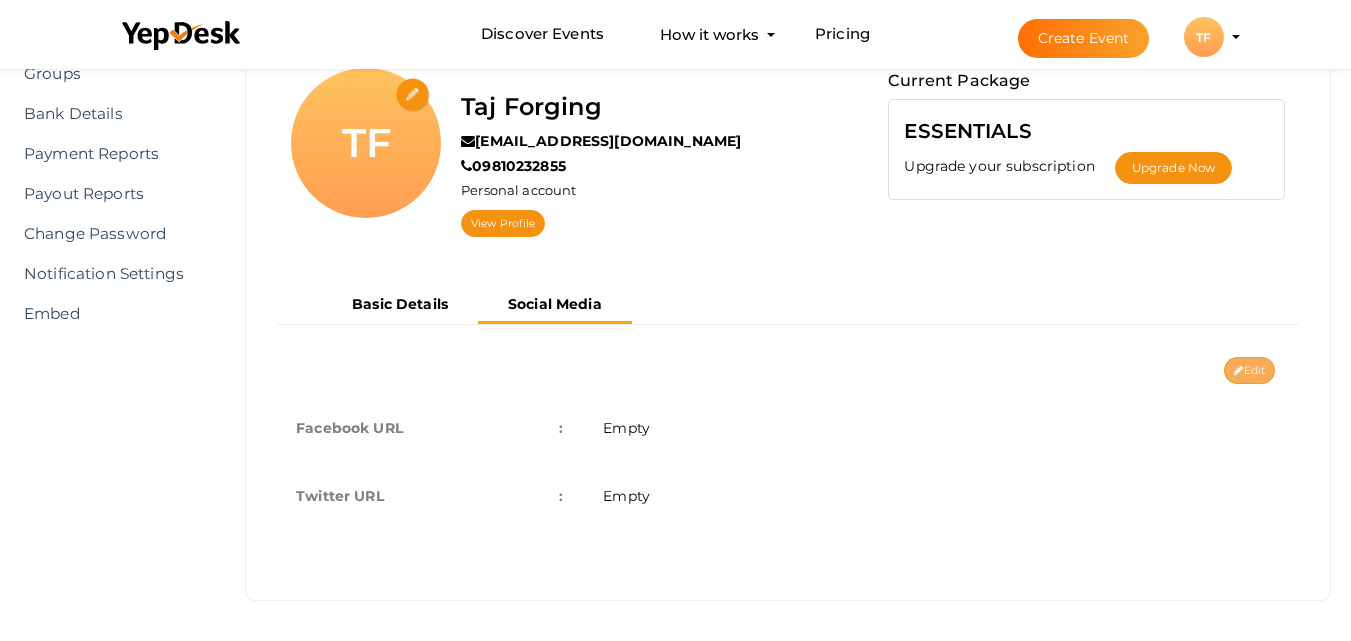 click on "Edit" at bounding box center (1249, 370) 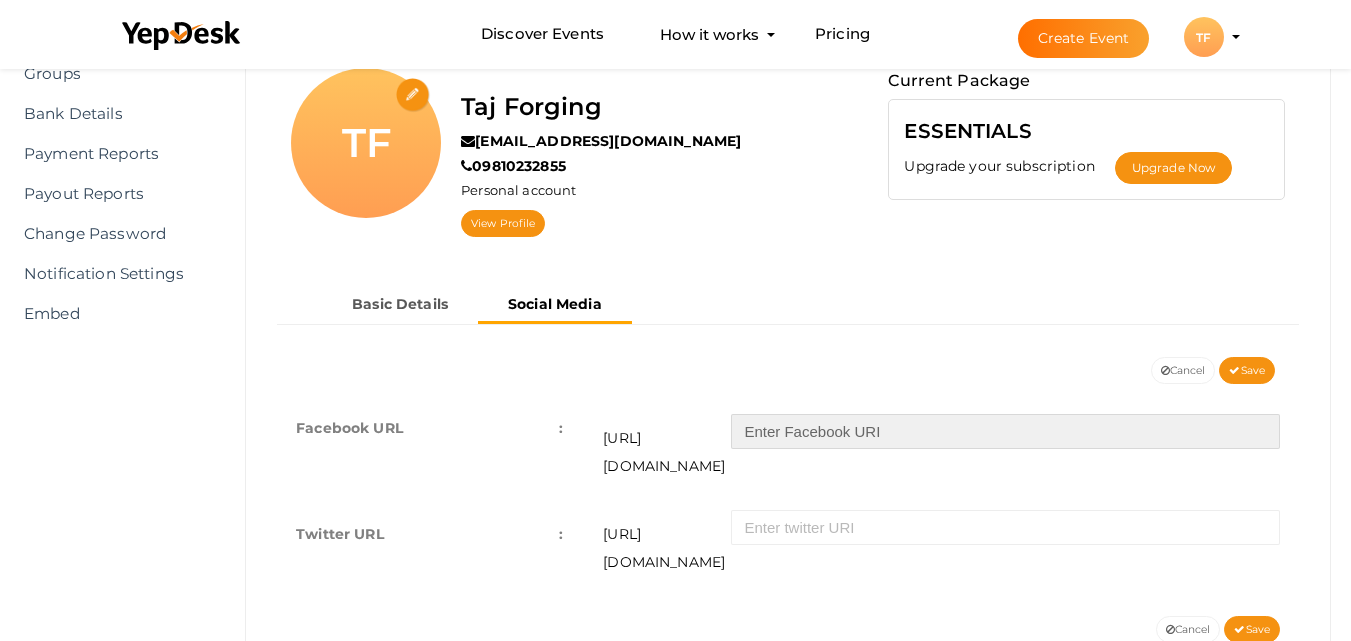 click at bounding box center [1005, 431] 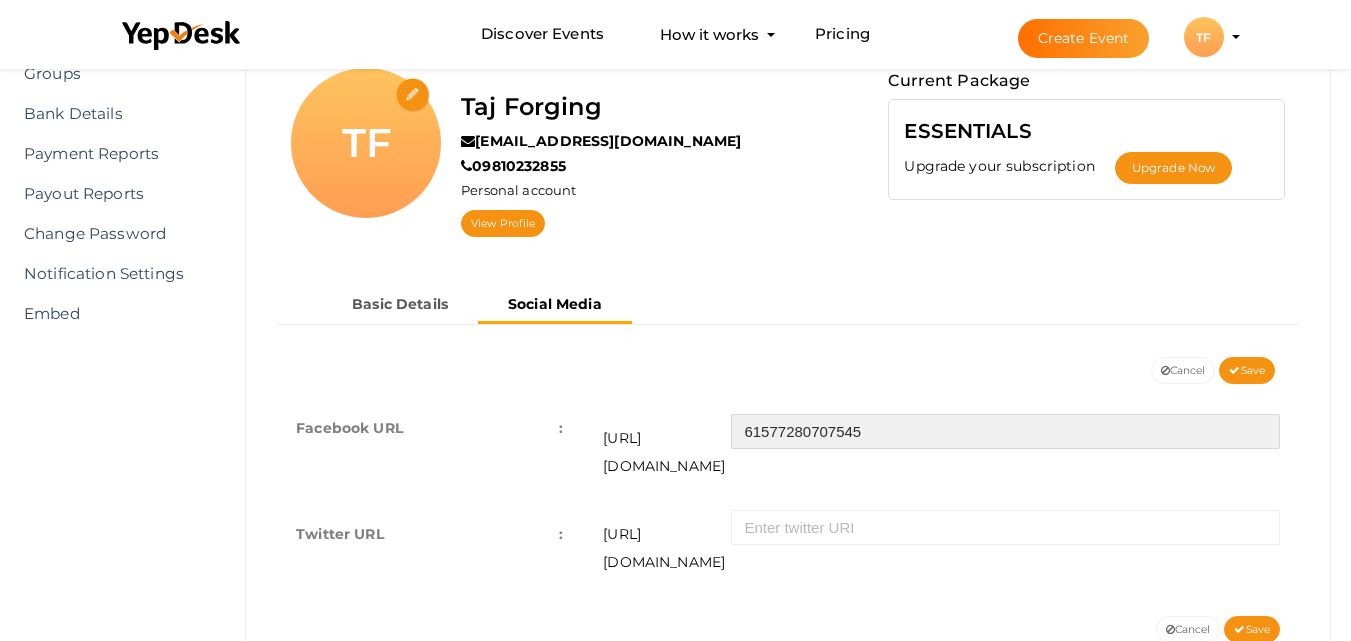 type on "61577280707545" 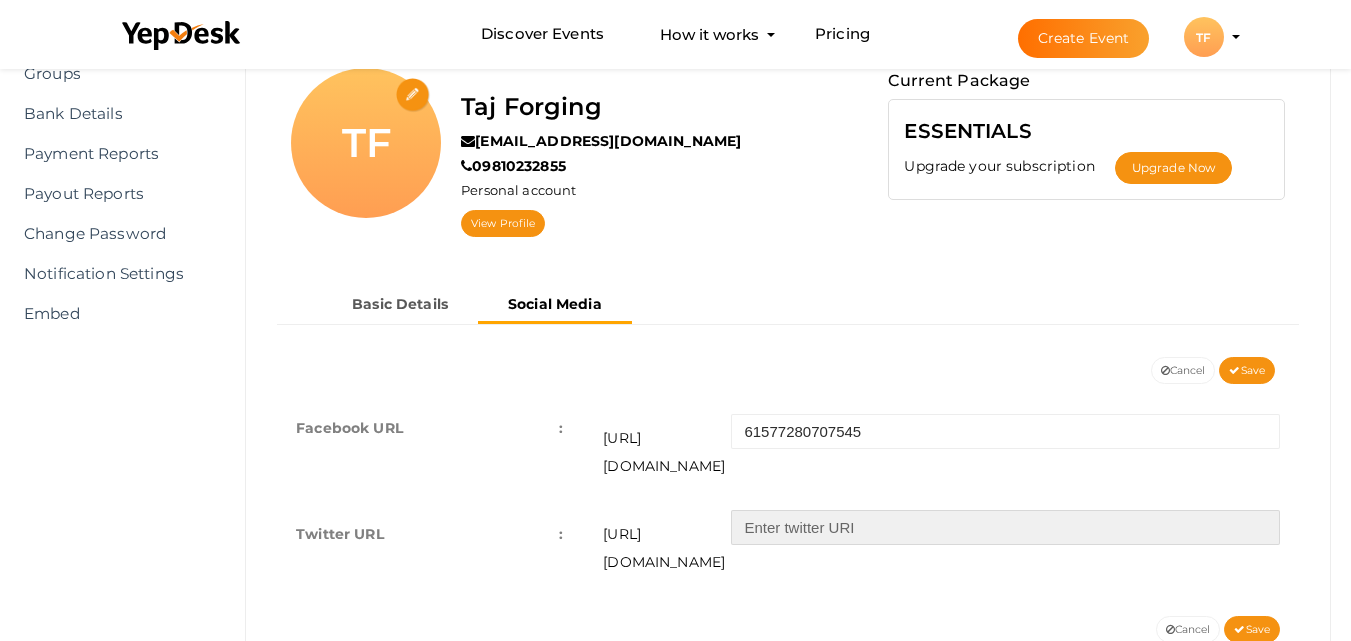 click at bounding box center [1005, 527] 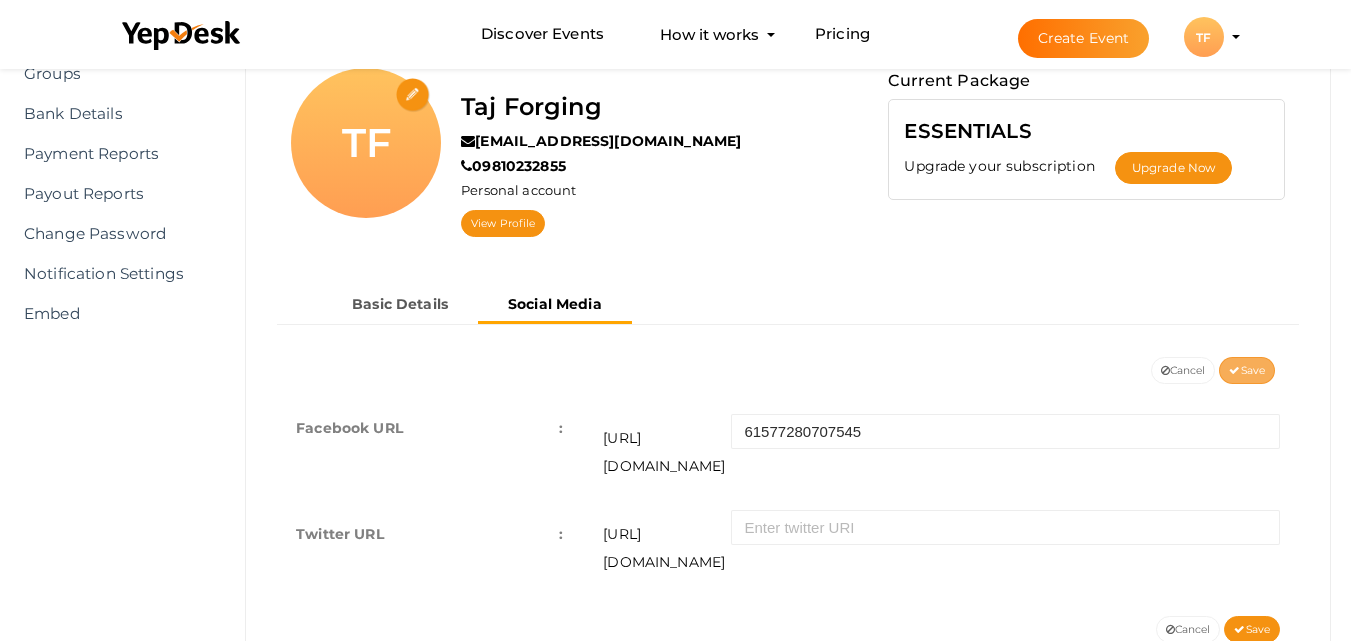 click on "Save" at bounding box center (1247, 370) 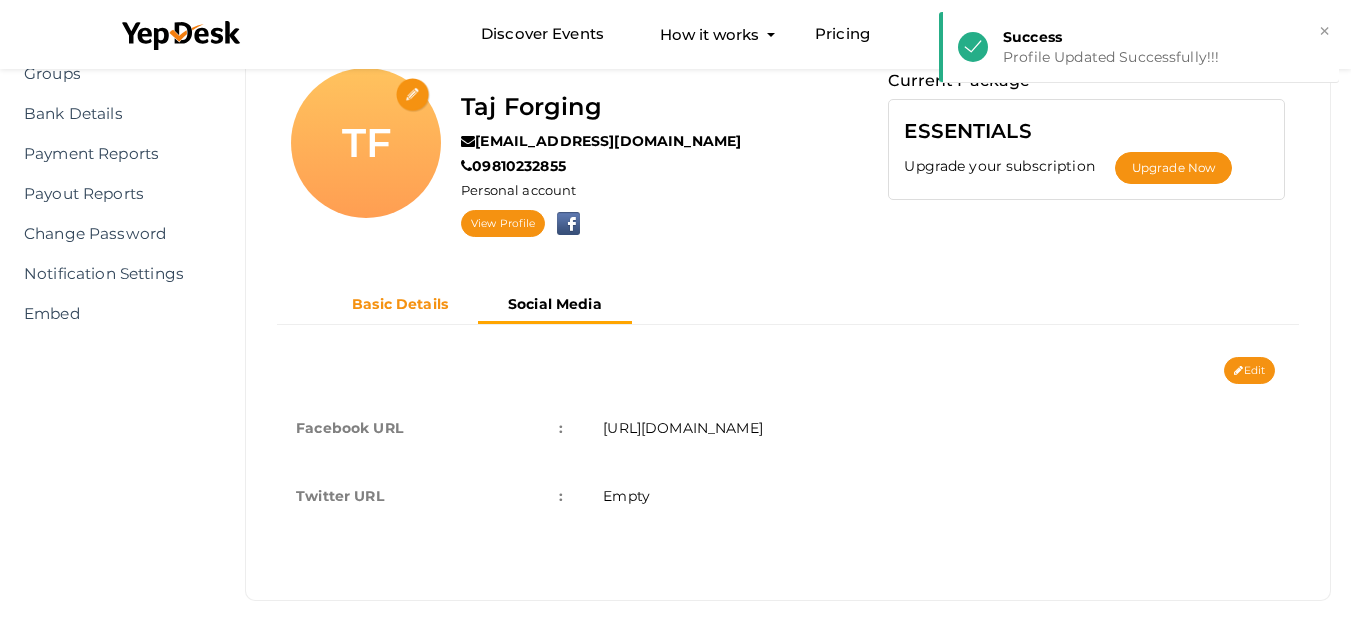 click on "Basic Details" at bounding box center (400, 304) 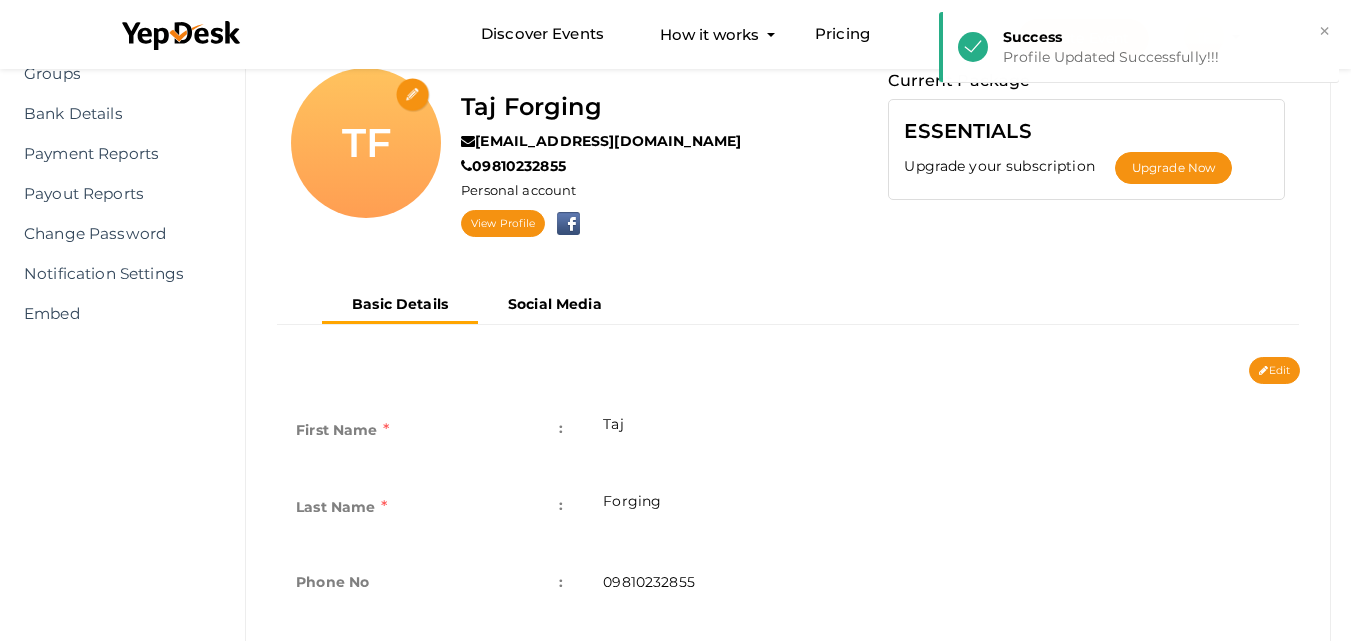 click at bounding box center [413, 95] 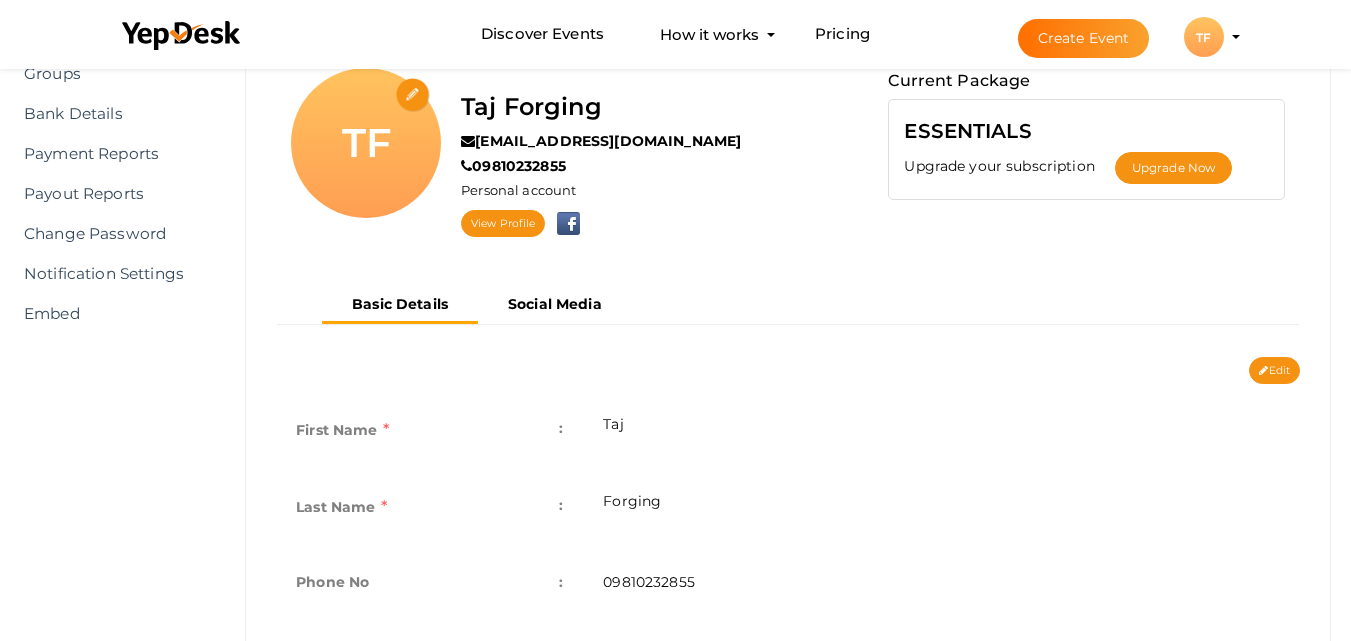 type on "C:\fakepath\Untitled design (16).jpg" 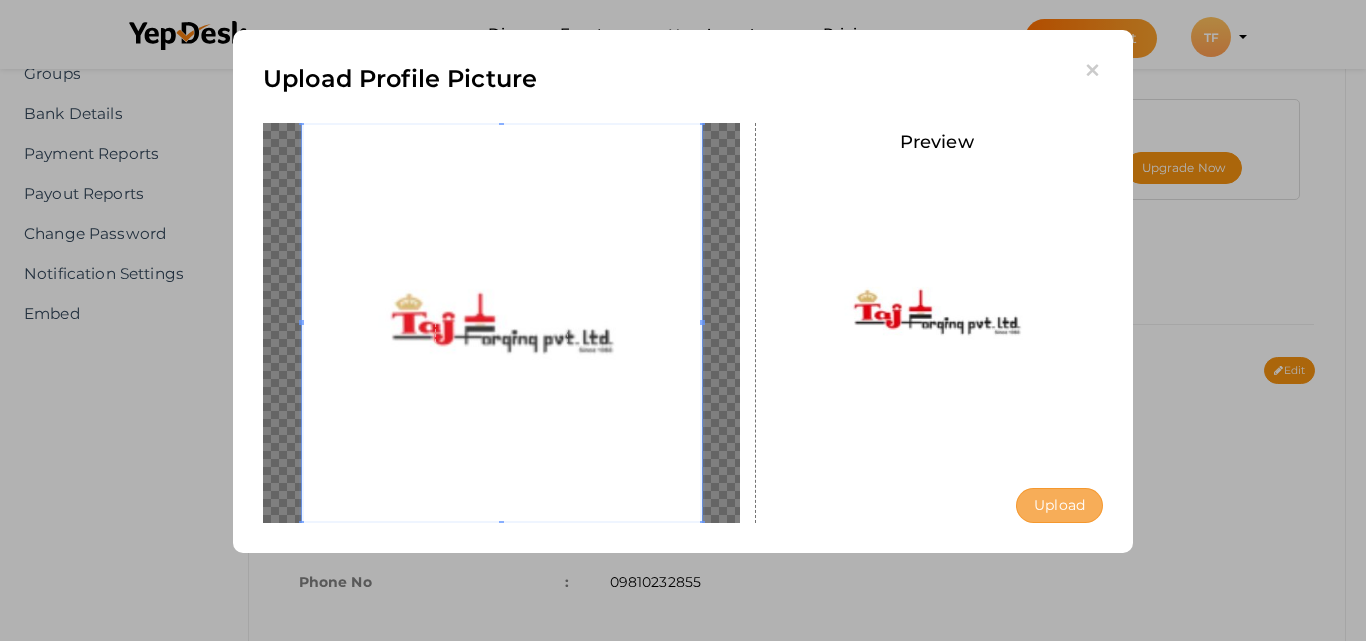 click on "Upload" at bounding box center (1059, 505) 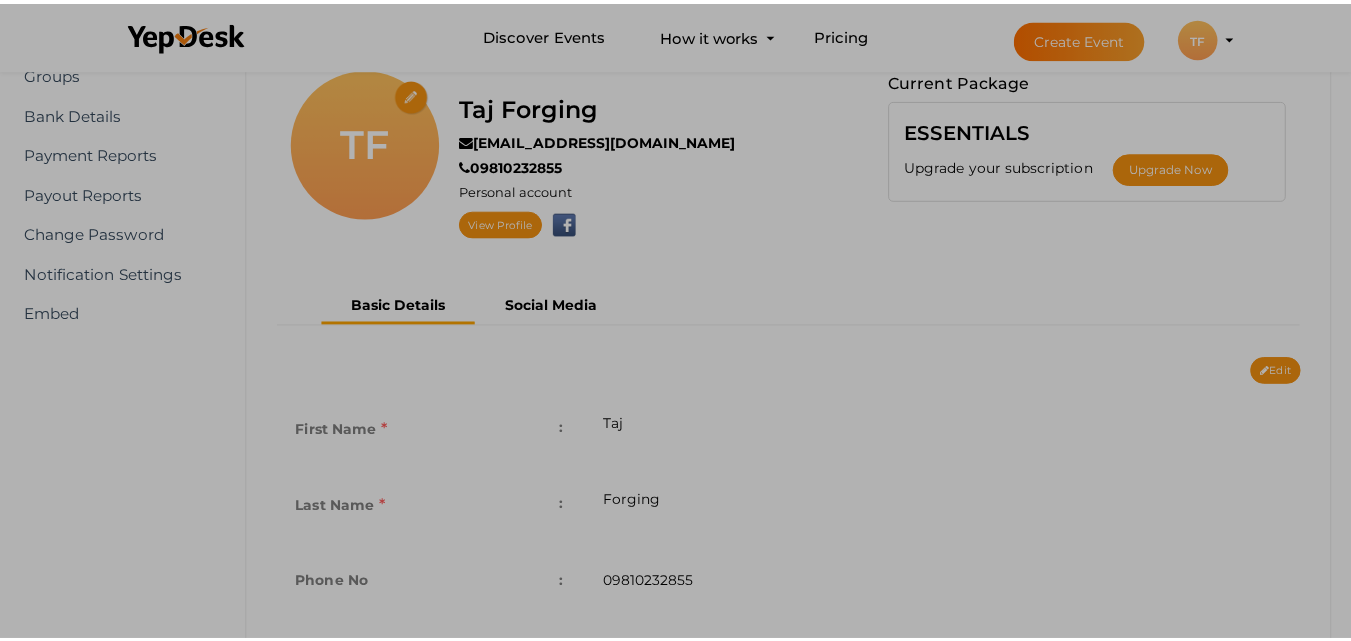 scroll, scrollTop: 0, scrollLeft: 0, axis: both 